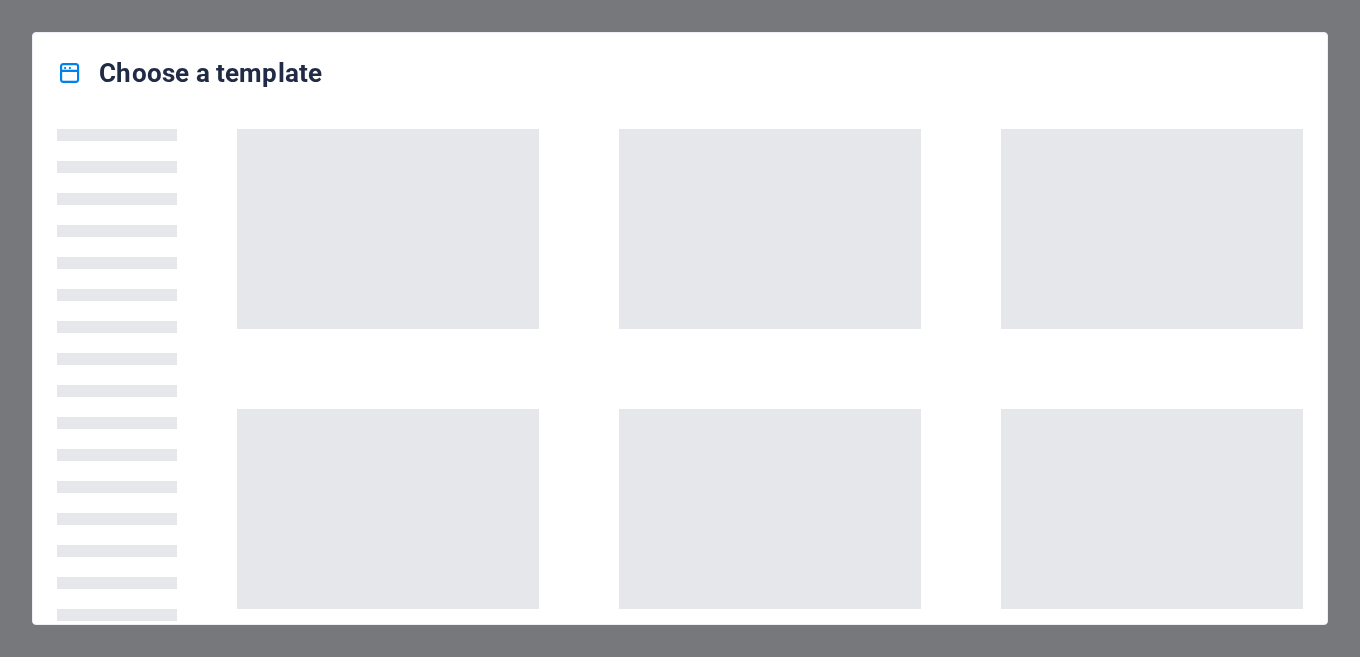 scroll, scrollTop: 0, scrollLeft: 0, axis: both 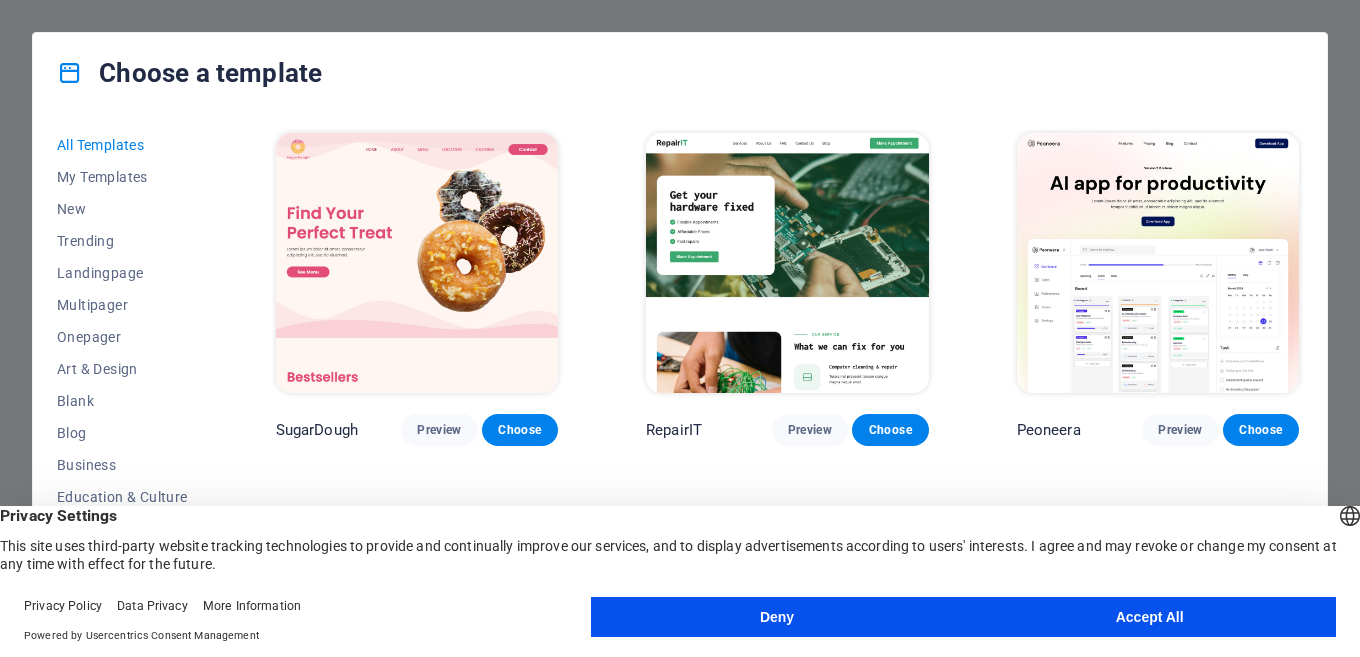 click on "Accept All" at bounding box center [1149, 617] 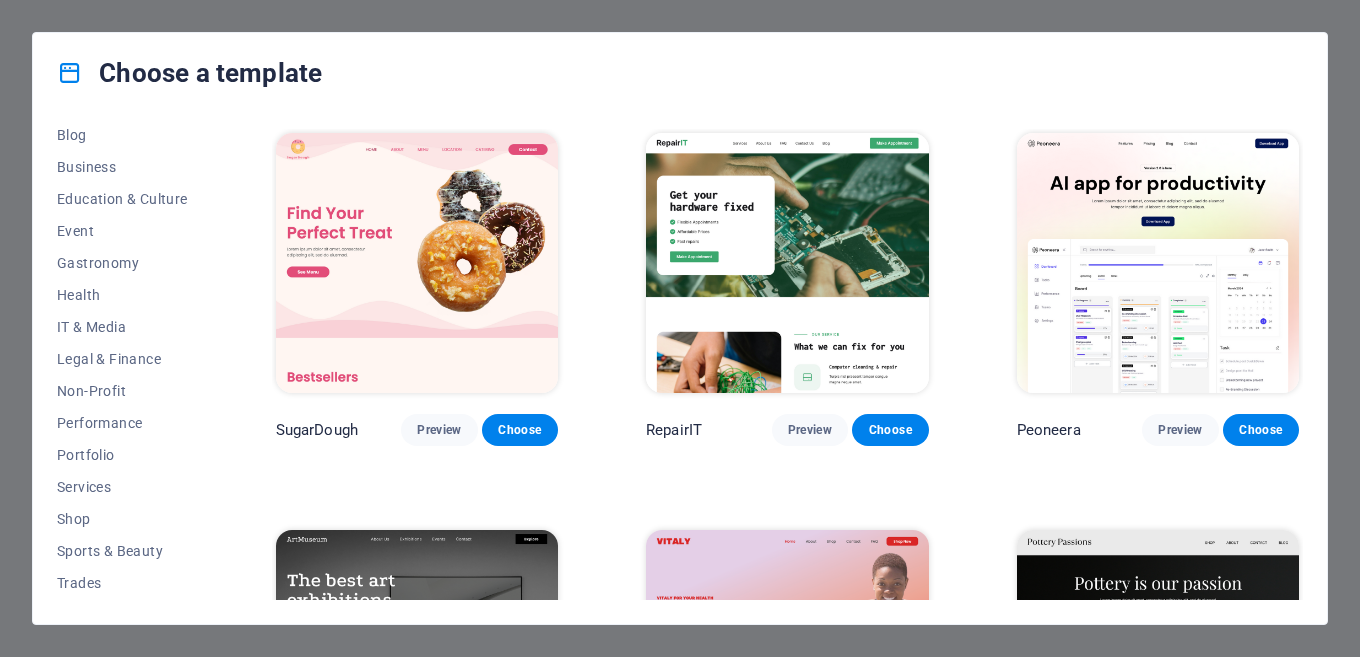 scroll, scrollTop: 300, scrollLeft: 0, axis: vertical 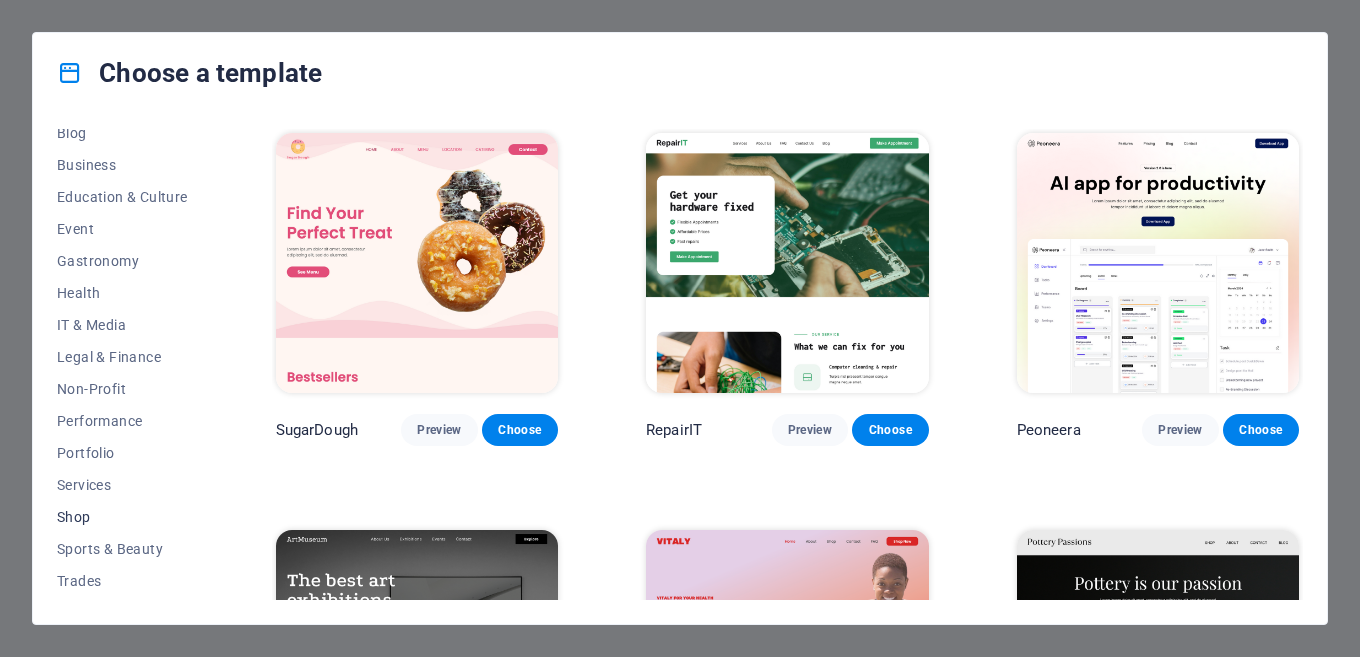 click on "Shop" at bounding box center [122, 517] 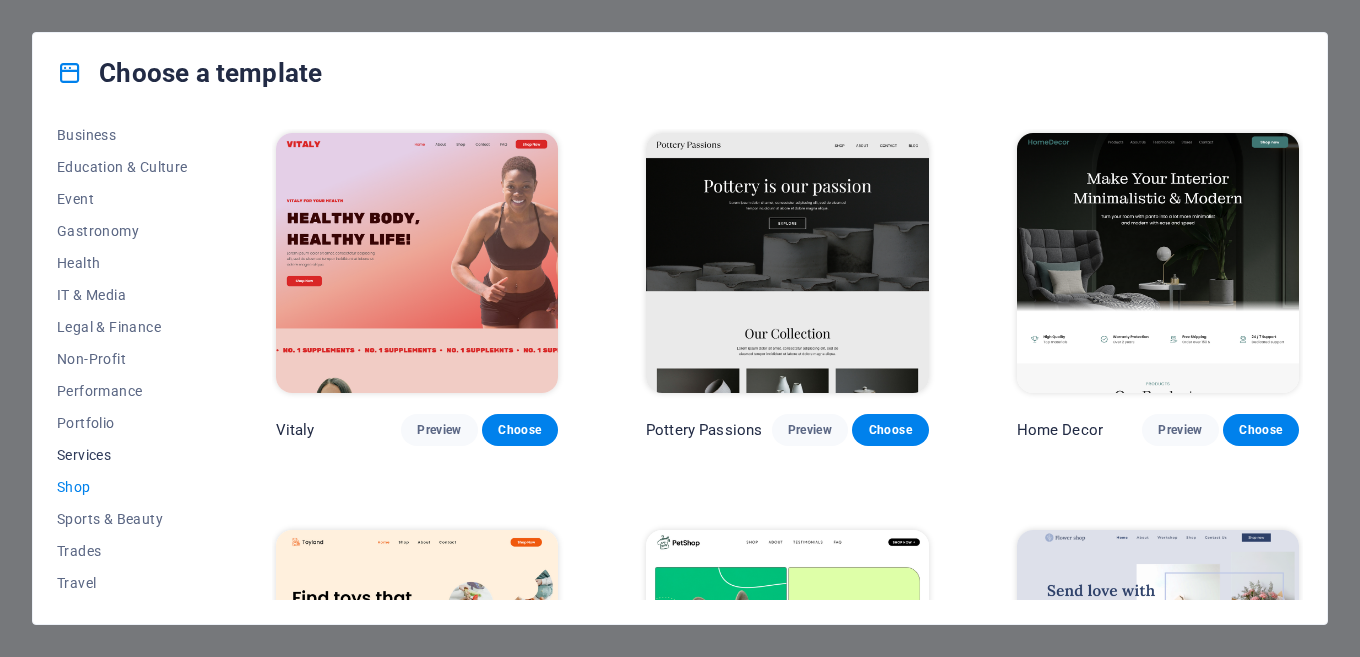 scroll, scrollTop: 361, scrollLeft: 0, axis: vertical 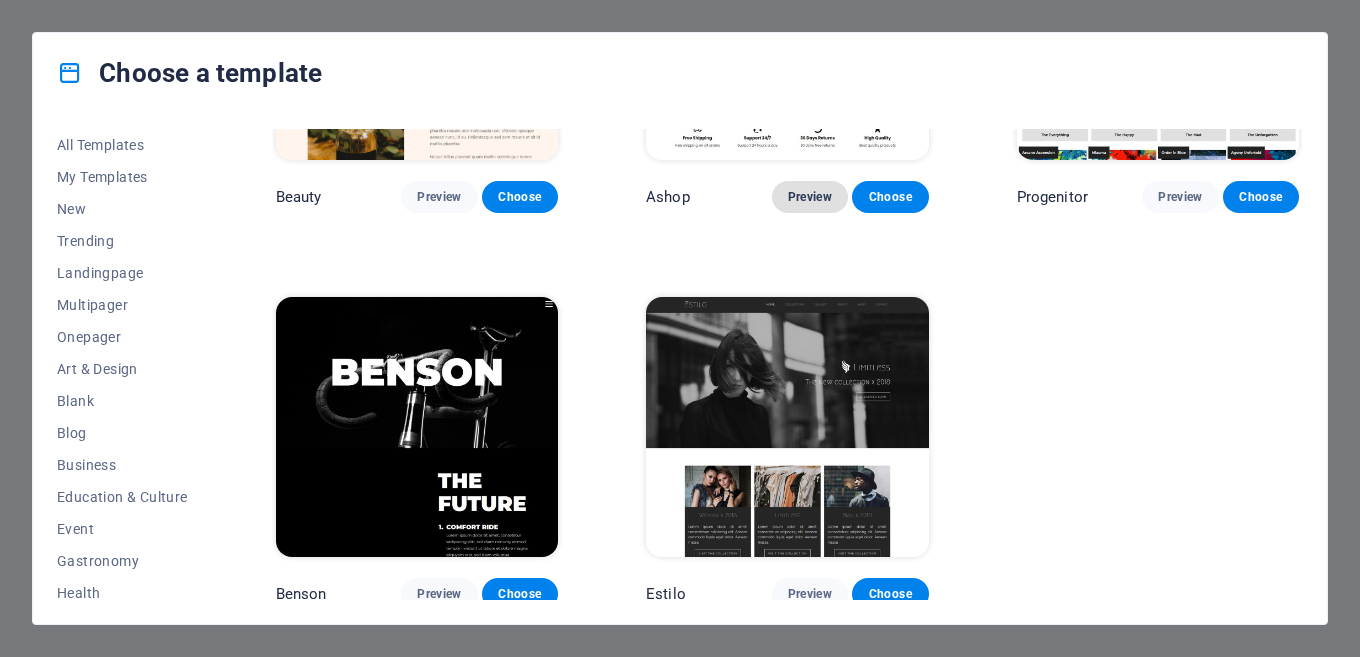 click on "Preview" at bounding box center (810, 197) 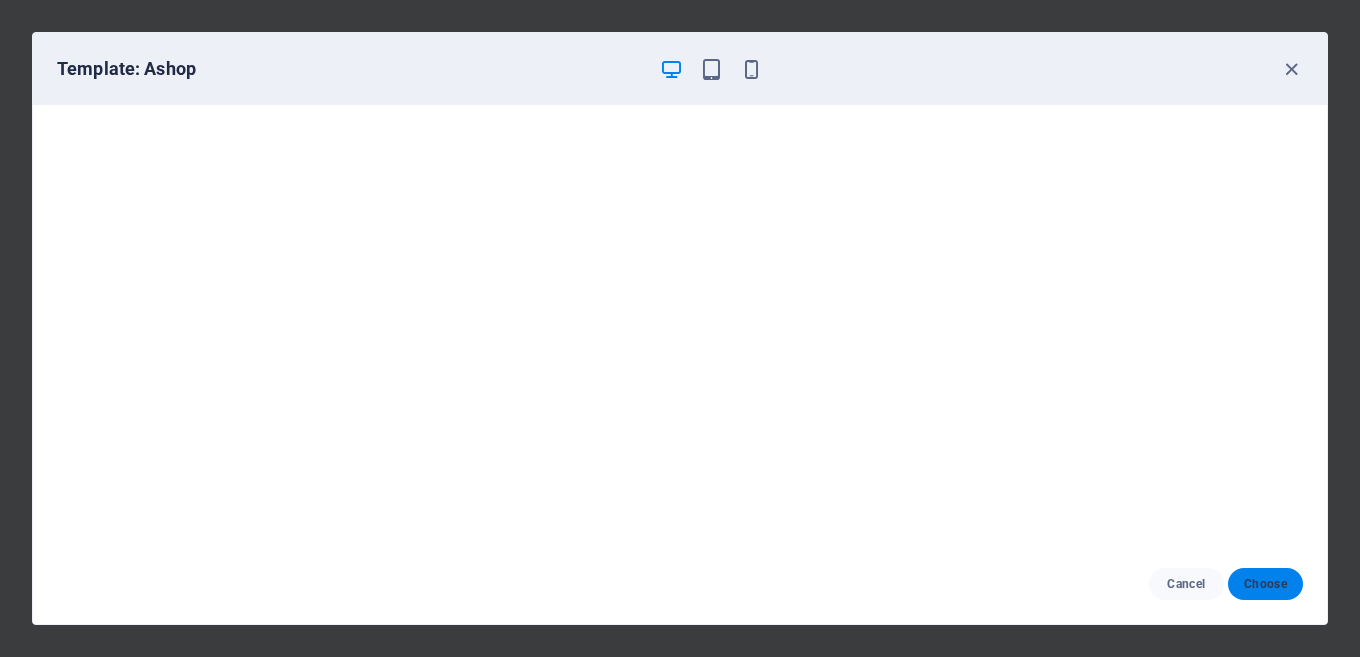 click on "Choose" at bounding box center [1265, 584] 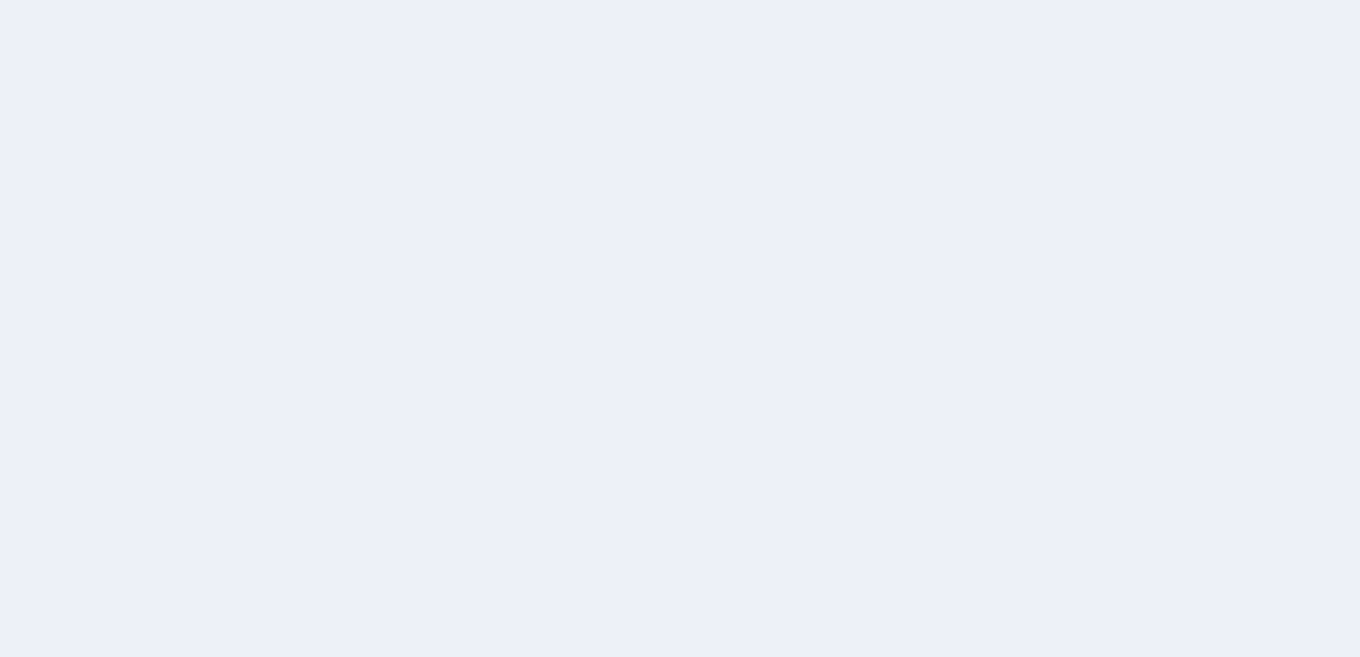 scroll, scrollTop: 0, scrollLeft: 0, axis: both 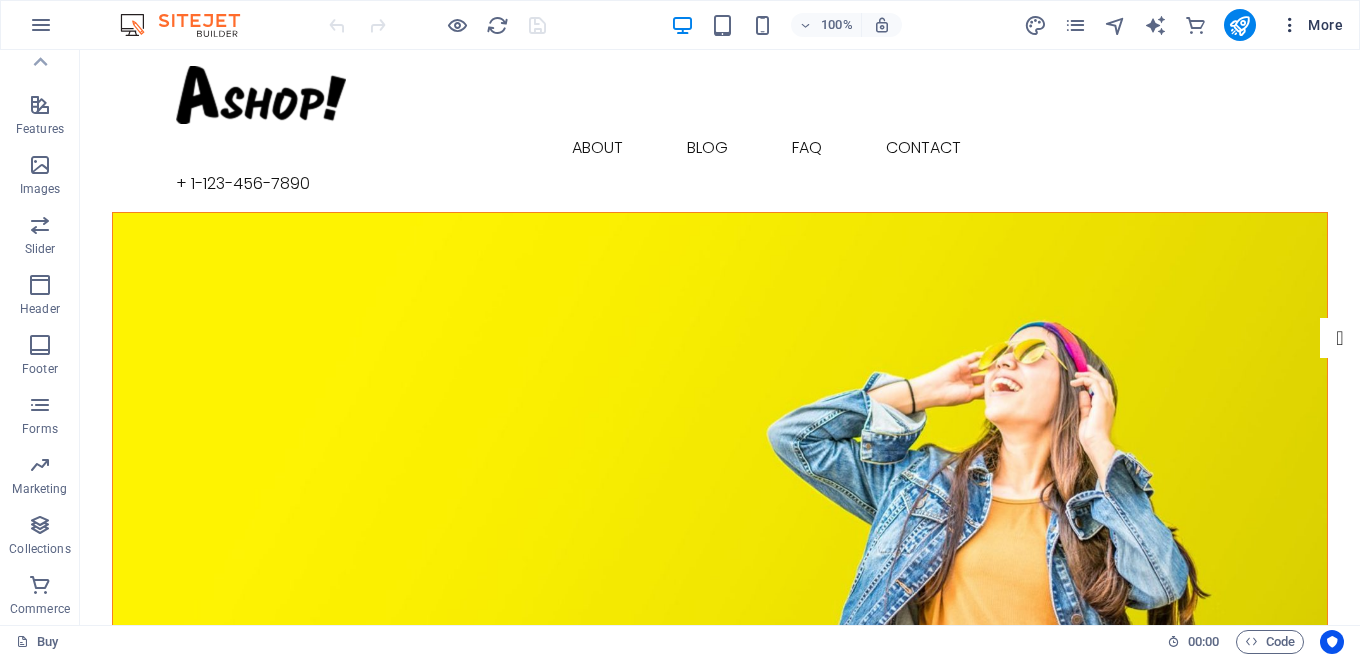 click on "More" at bounding box center (1311, 25) 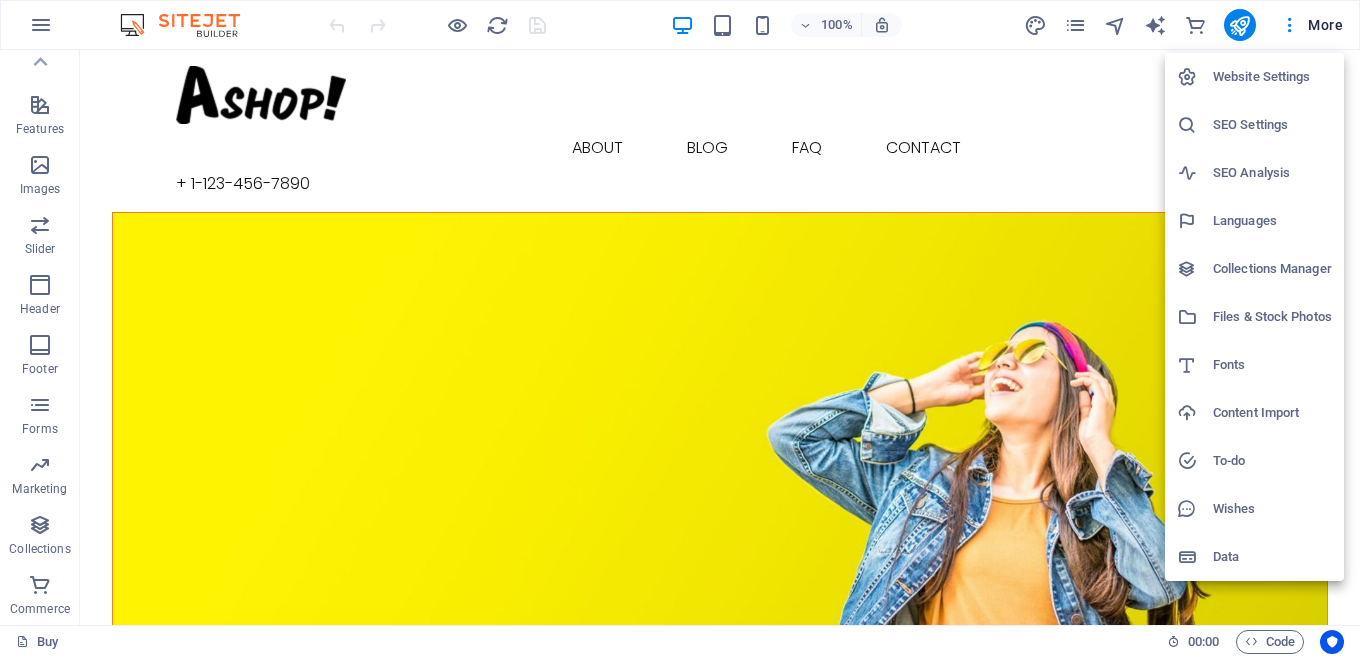 click at bounding box center [680, 328] 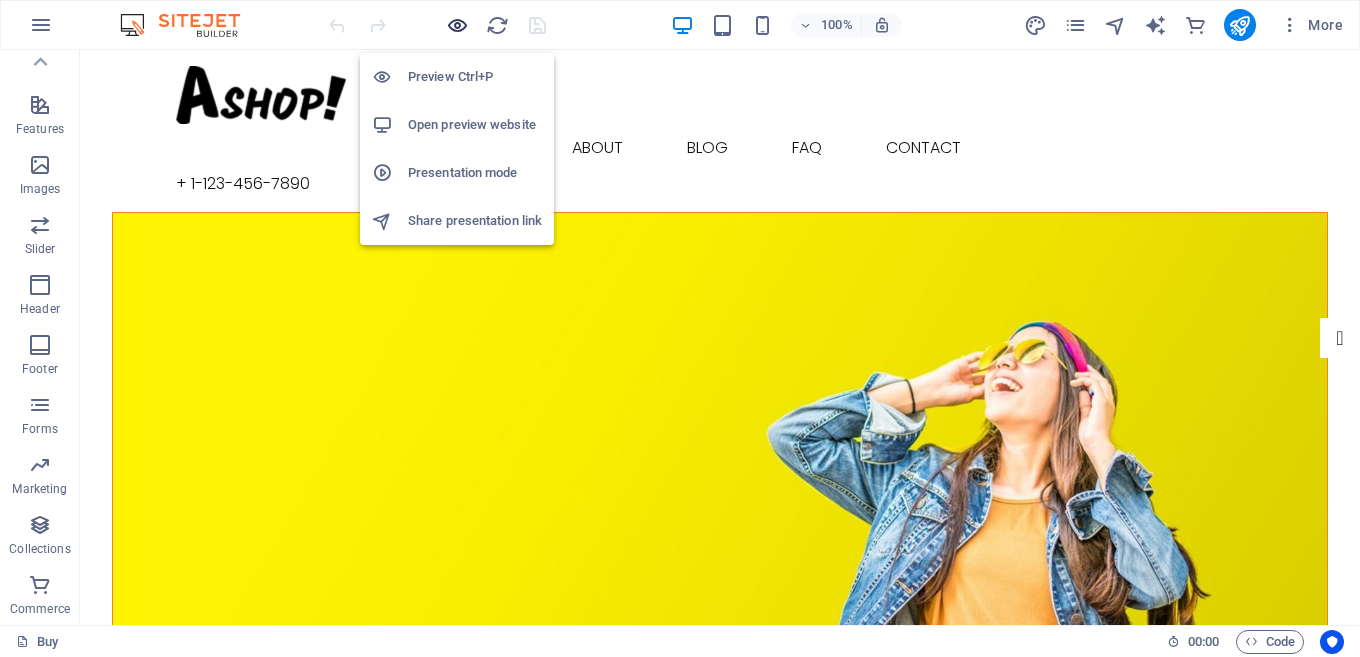 click at bounding box center [457, 25] 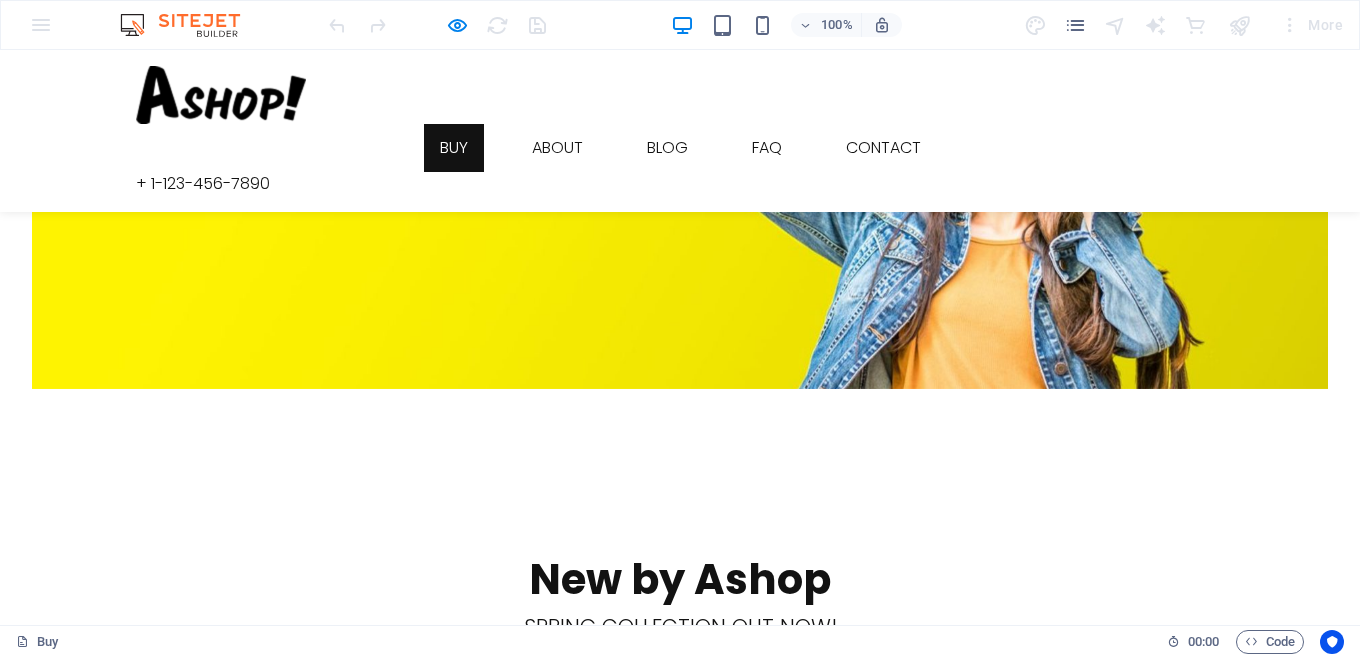 scroll, scrollTop: 0, scrollLeft: 0, axis: both 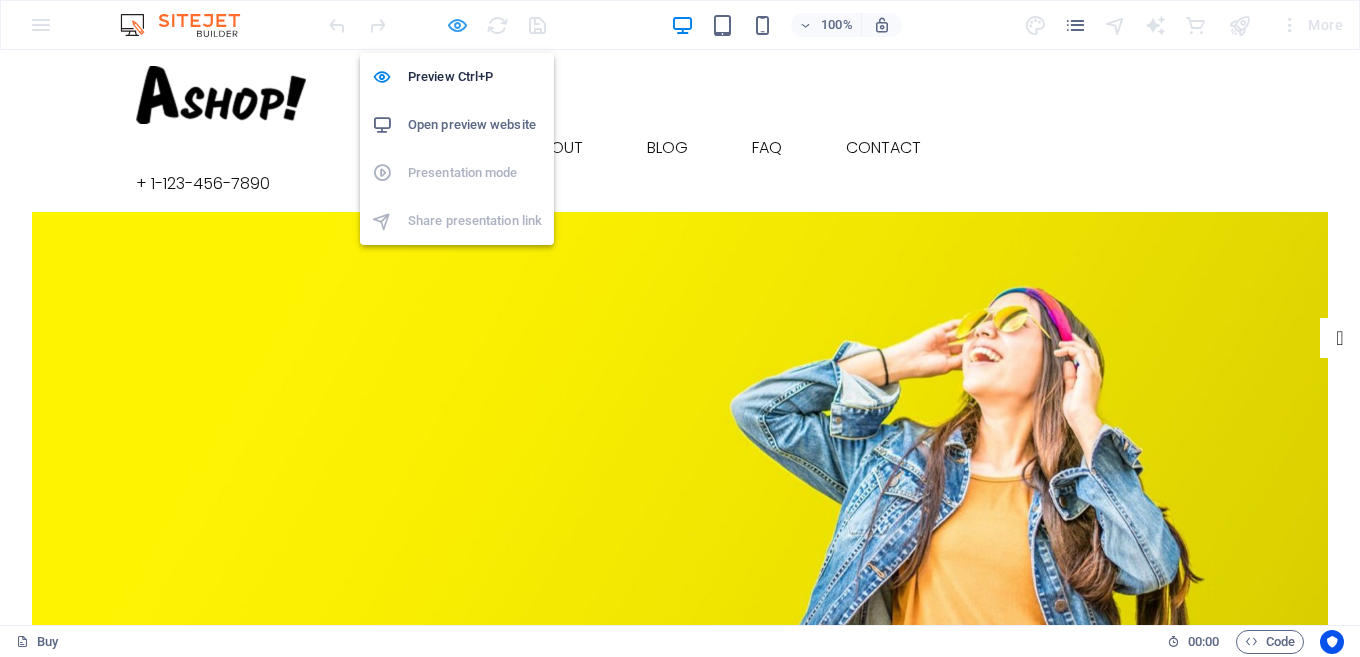 click at bounding box center [457, 25] 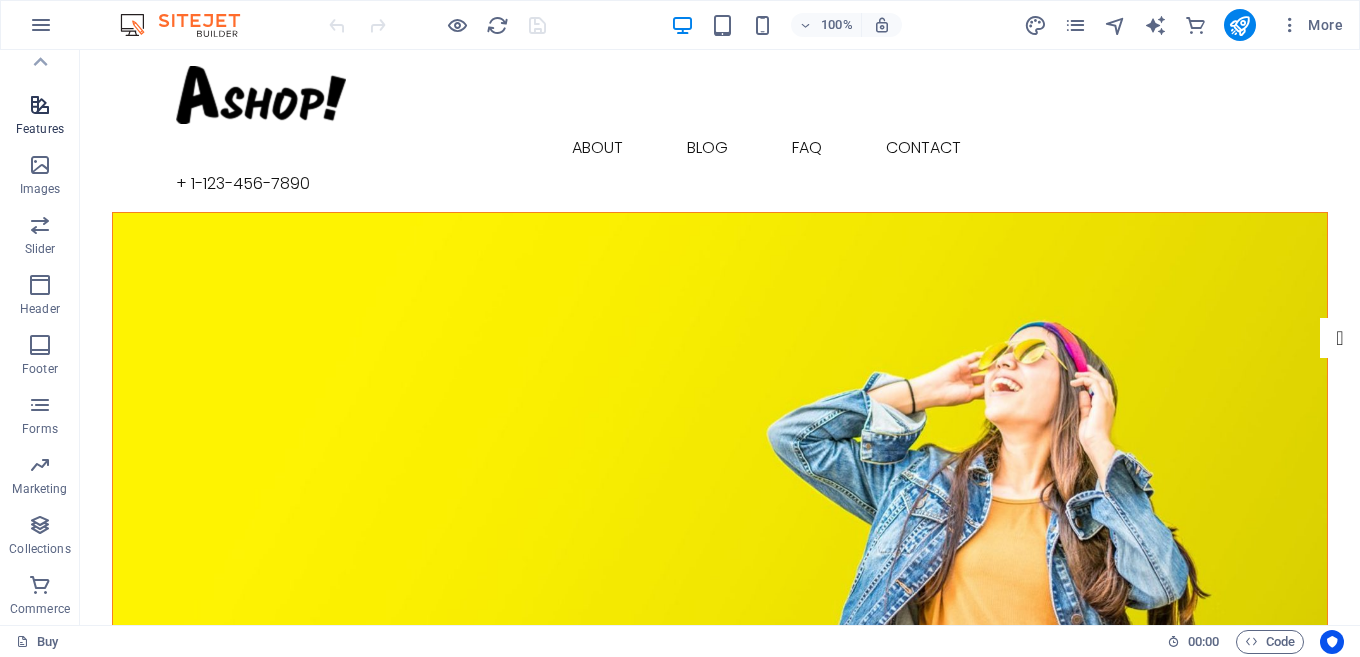 scroll, scrollTop: 0, scrollLeft: 0, axis: both 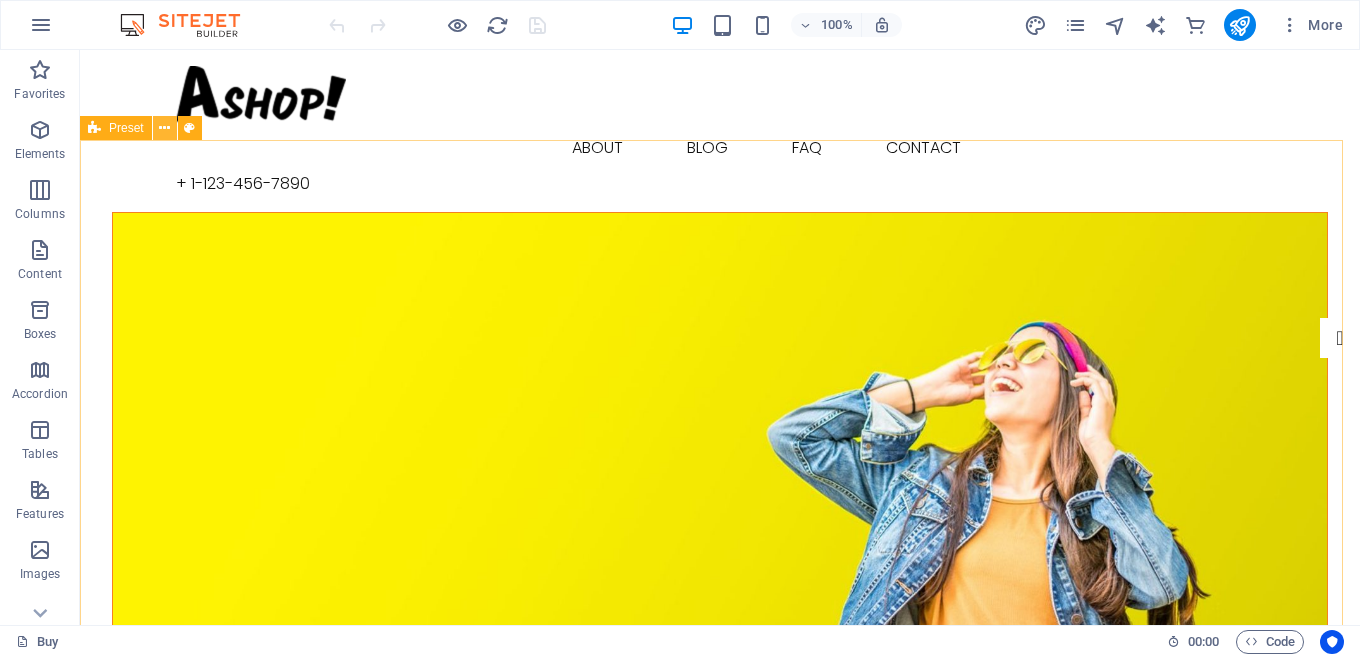 click at bounding box center [164, 128] 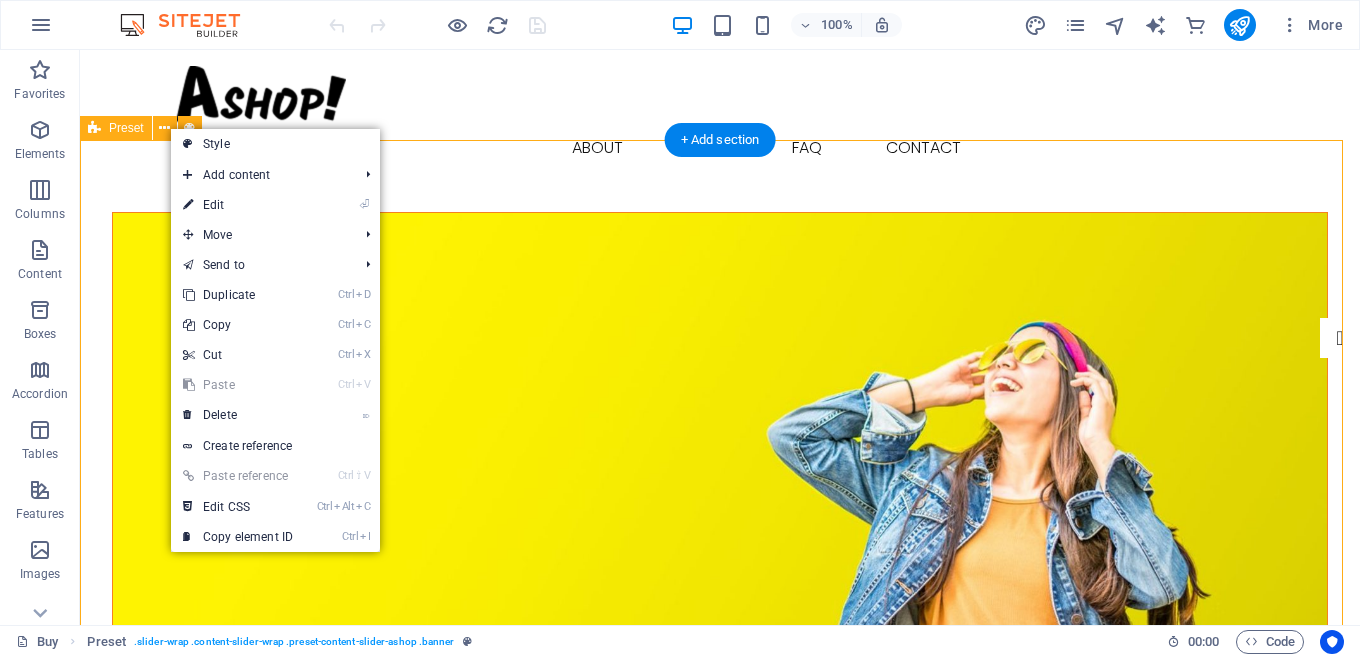 click on "New by Ashop Spring collection out now! Drop content here or  Add elements  Paste clipboard
Drop content here or  Add elements  Paste clipboard Hello Spring New Outfits for you
Season Sale Up to - 50% Discount Drop content here or  Add elements  Paste clipboard" at bounding box center (720, 1747) 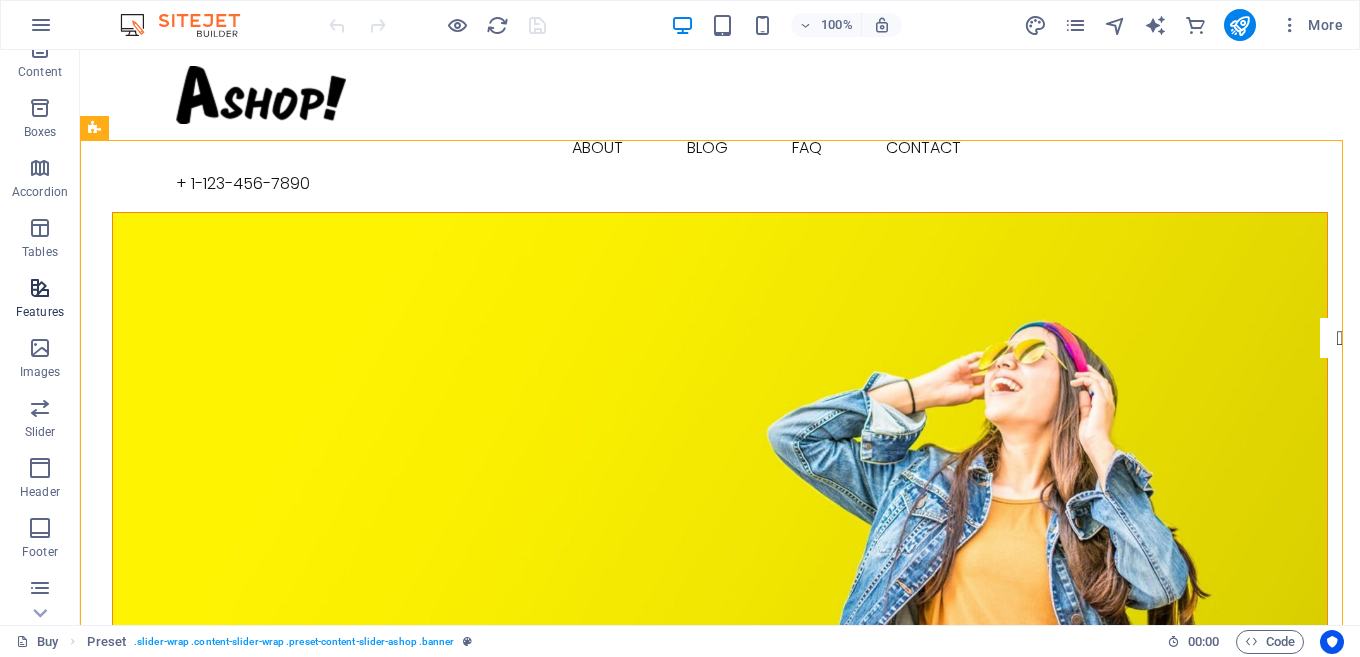 scroll, scrollTop: 385, scrollLeft: 0, axis: vertical 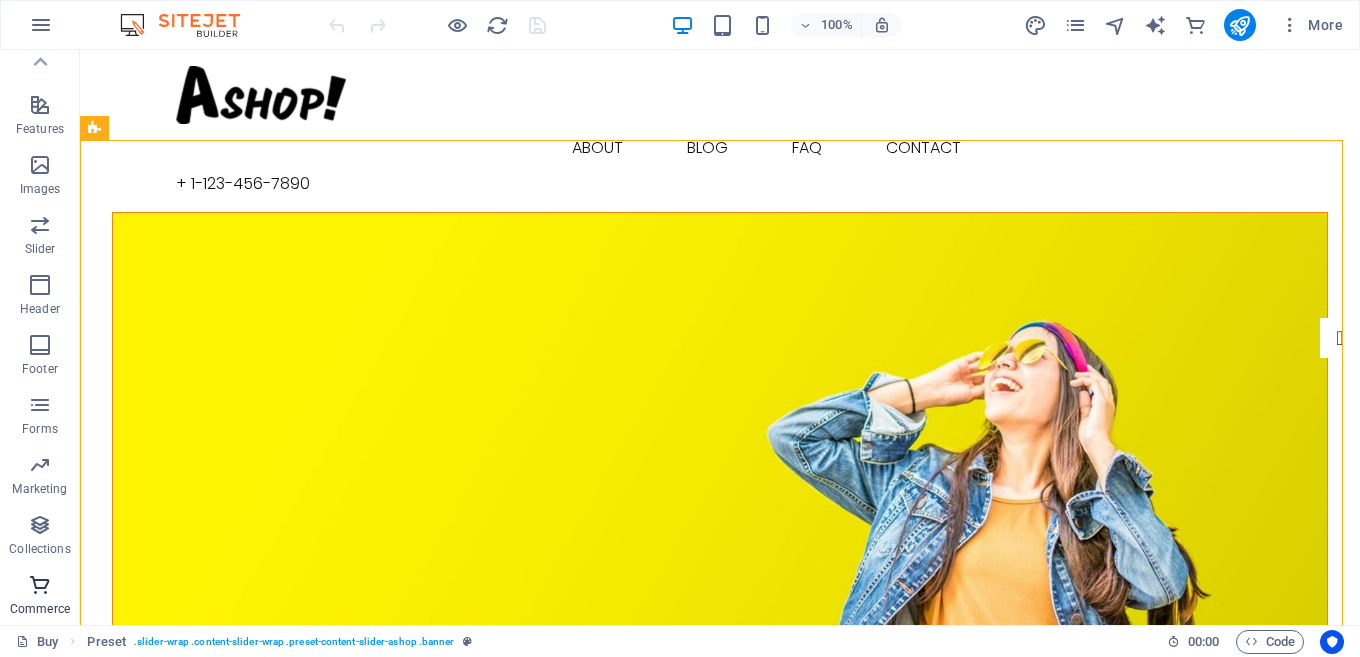 click on "Commerce" at bounding box center (40, 609) 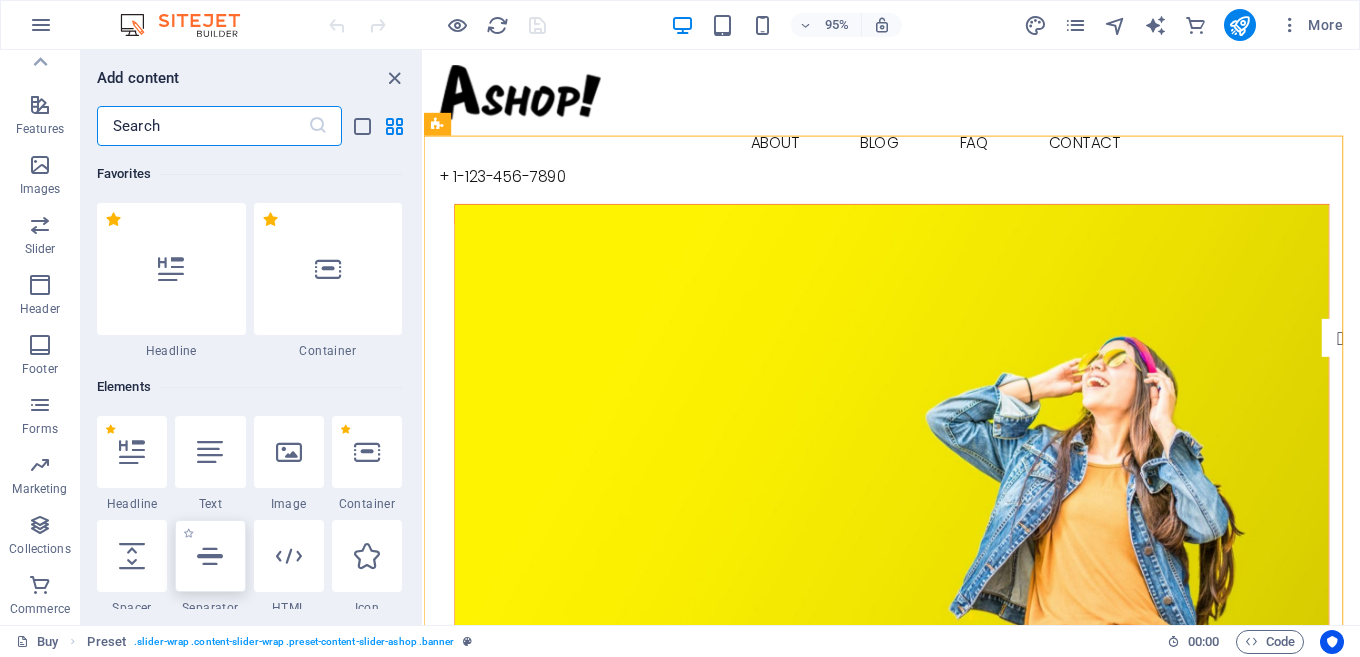scroll, scrollTop: 19271, scrollLeft: 0, axis: vertical 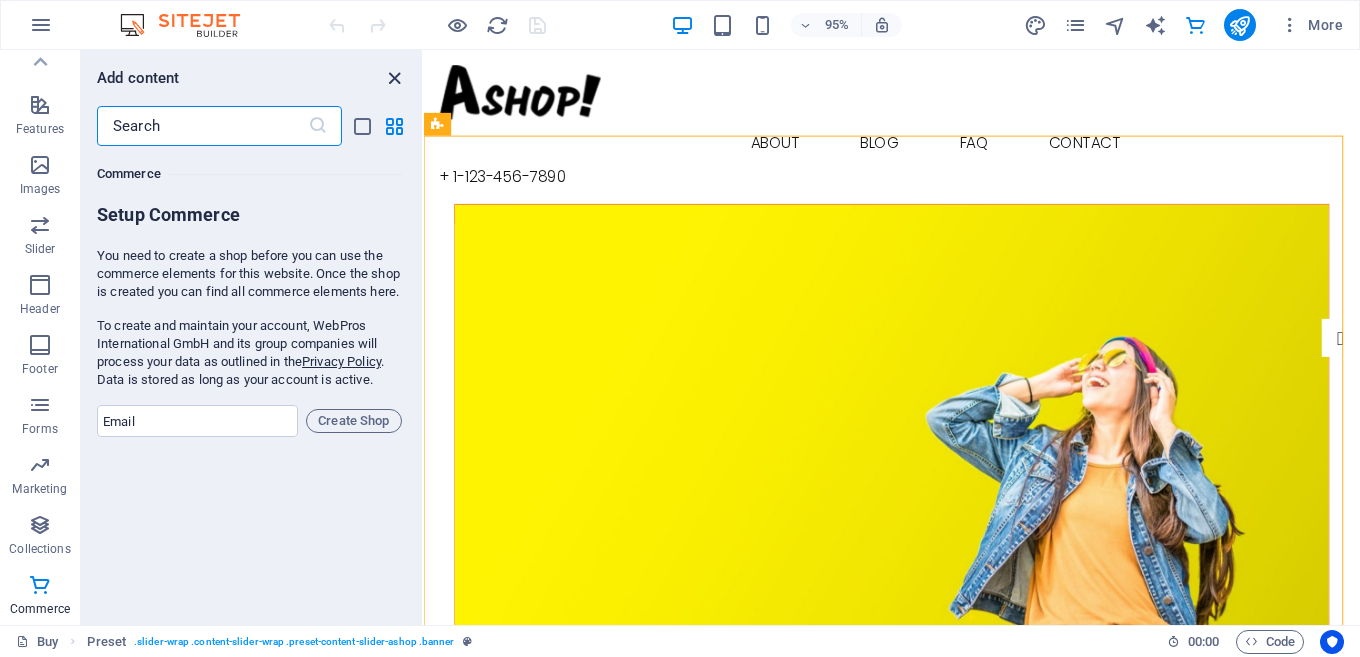 click at bounding box center (394, 78) 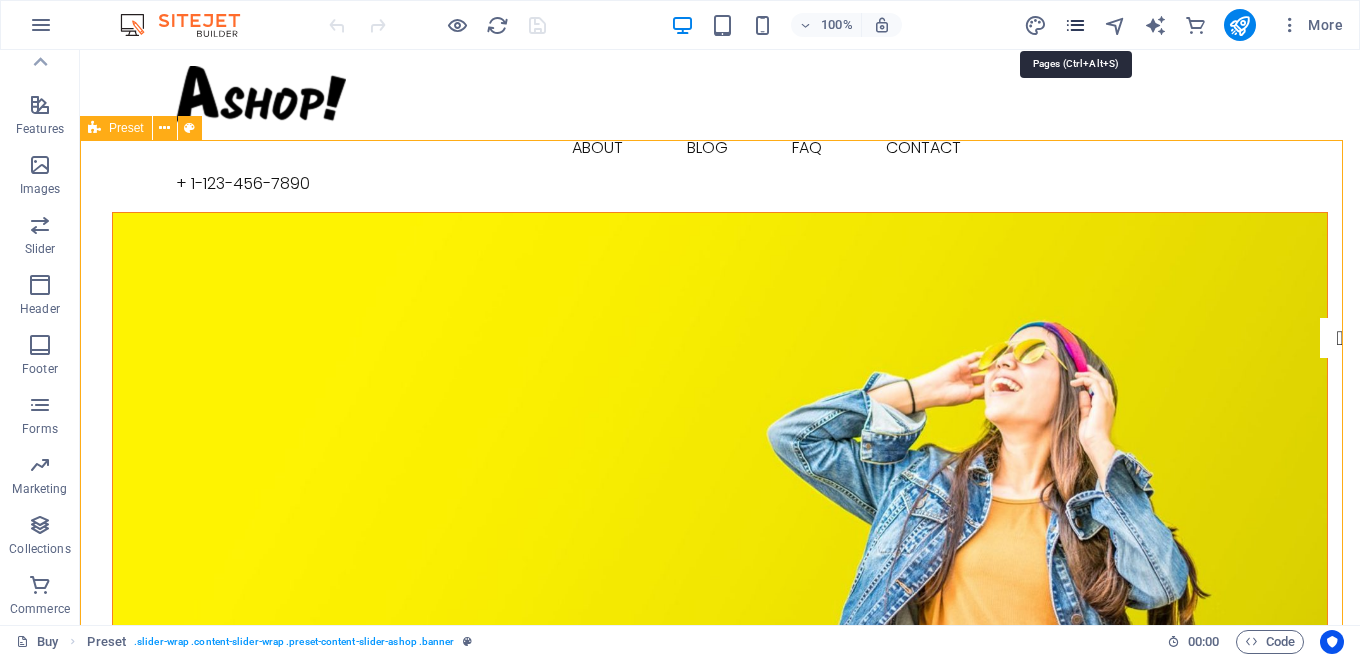 click at bounding box center (1075, 25) 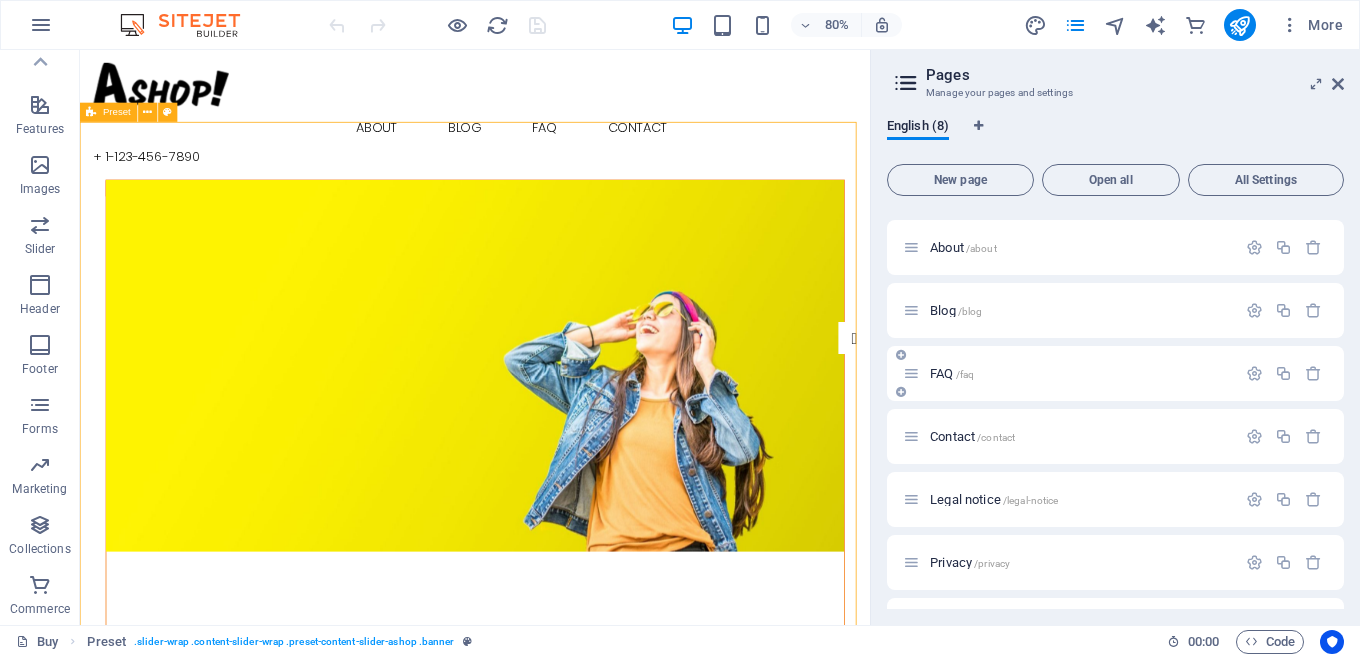 scroll, scrollTop: 107, scrollLeft: 0, axis: vertical 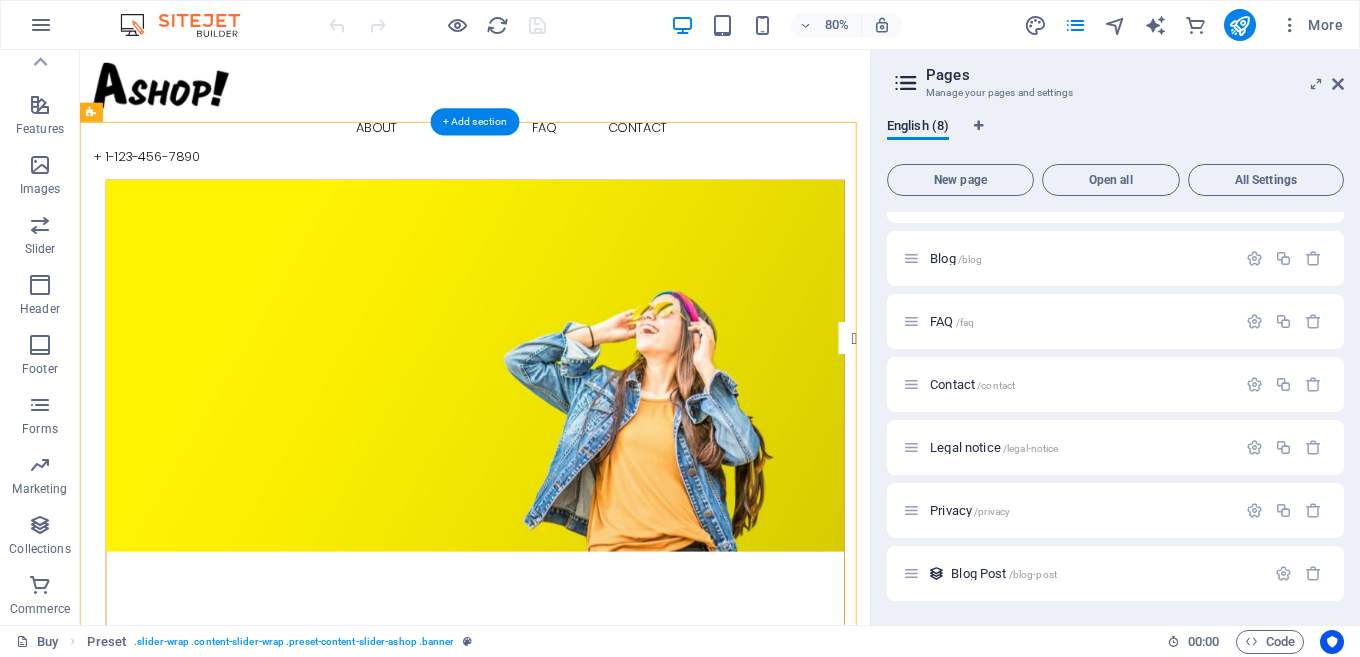 click at bounding box center [574, 445] 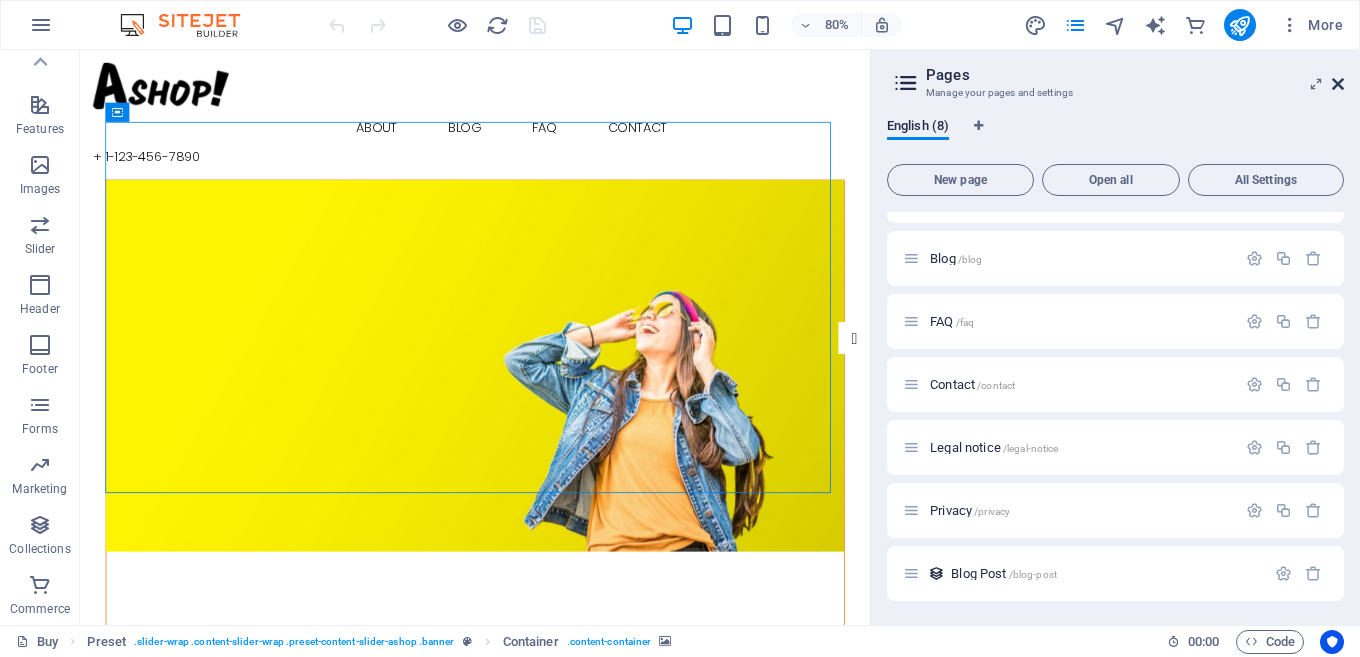click at bounding box center (1338, 84) 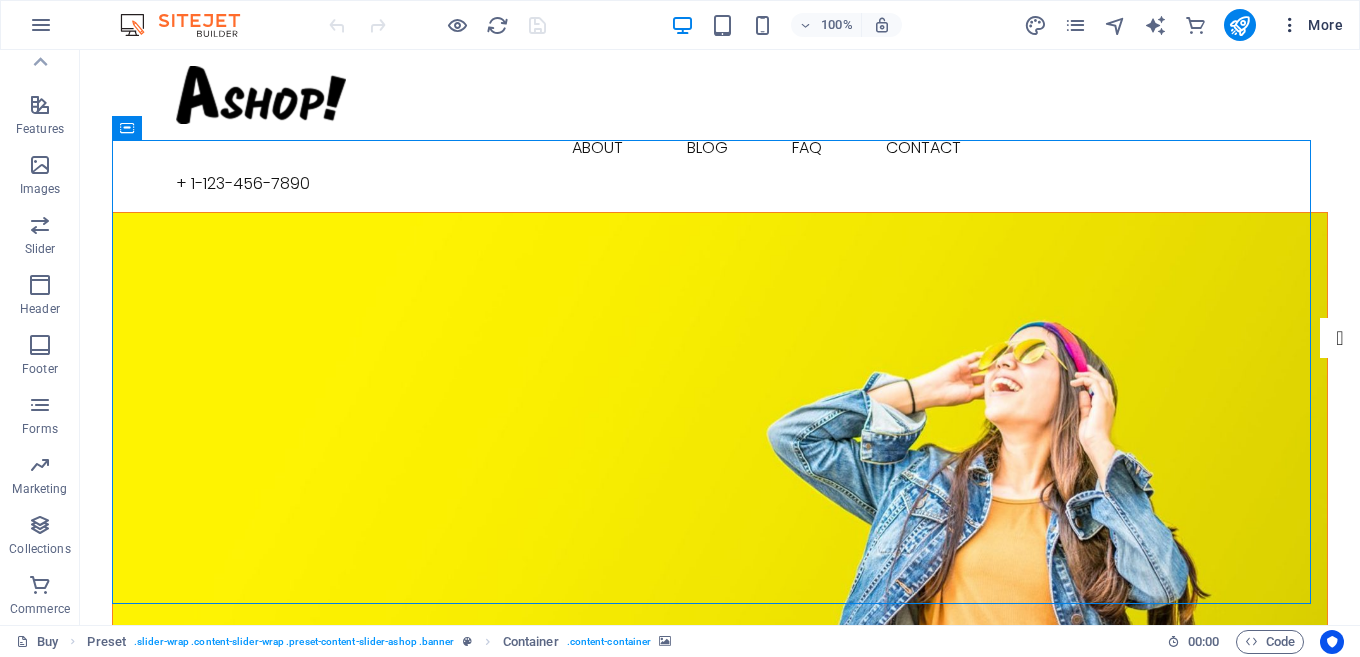 click on "More" at bounding box center (1311, 25) 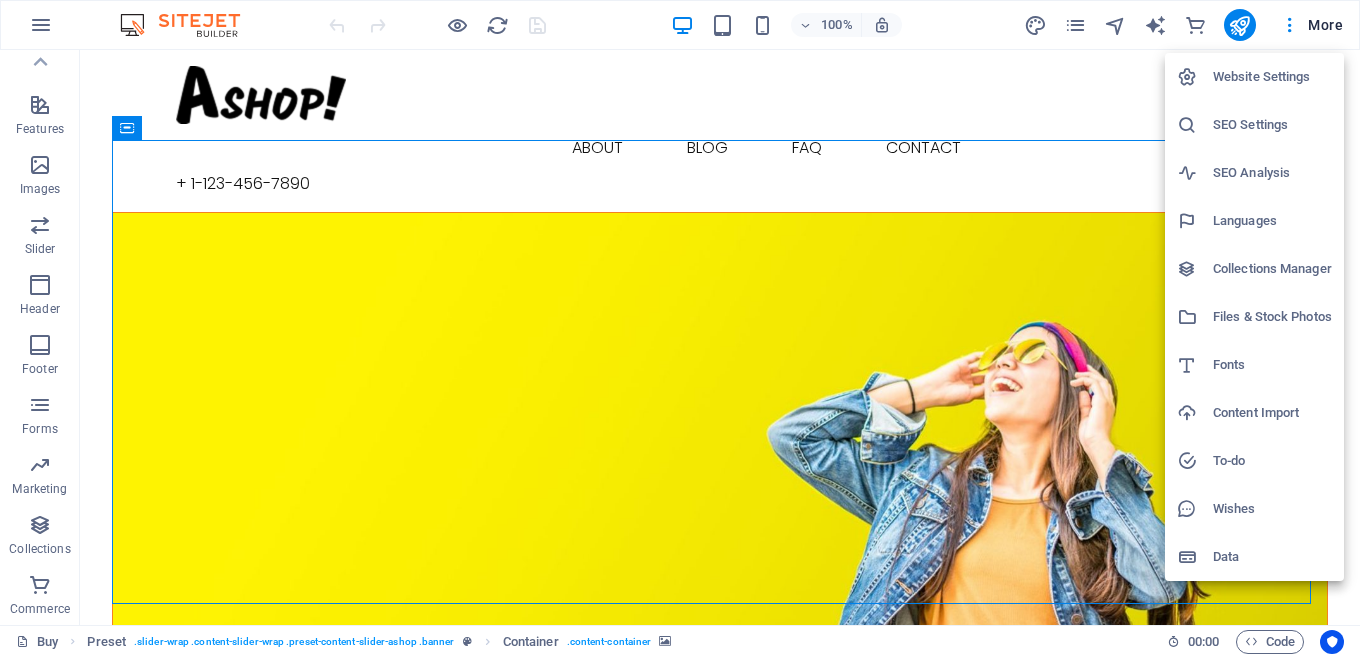 click on "Website Settings" at bounding box center (1272, 77) 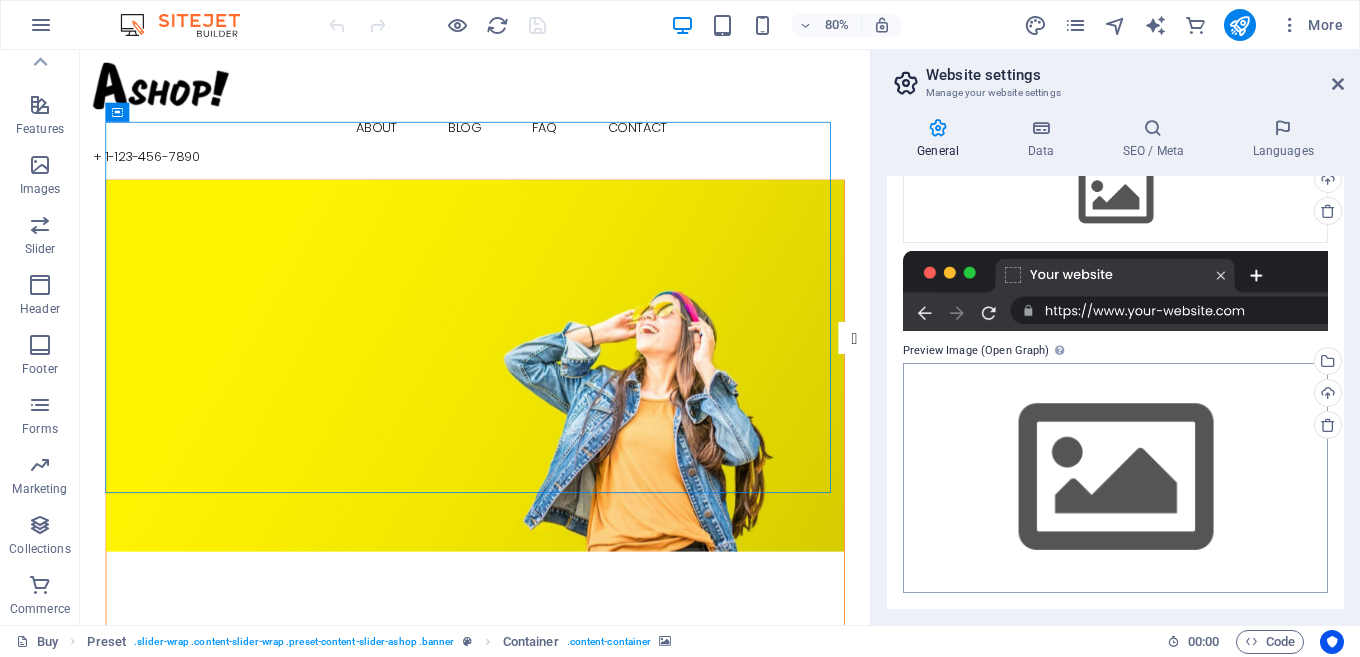 scroll, scrollTop: 0, scrollLeft: 0, axis: both 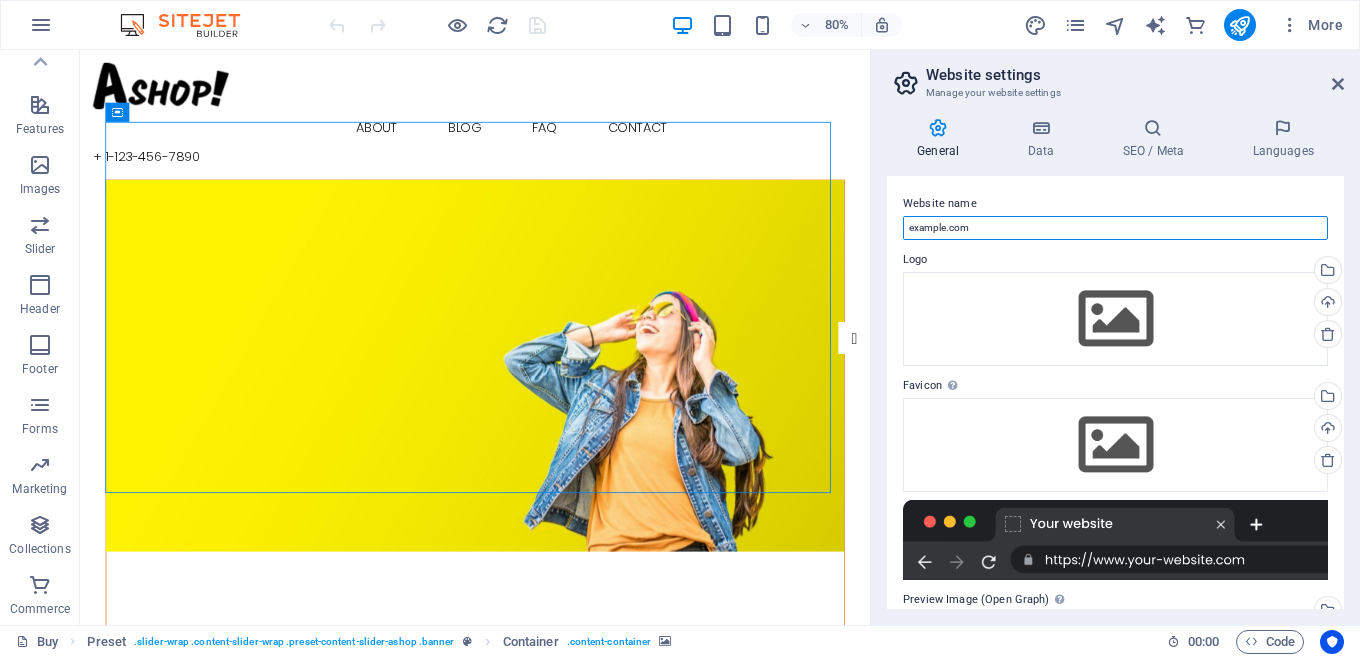 click on "example.com" at bounding box center [1115, 228] 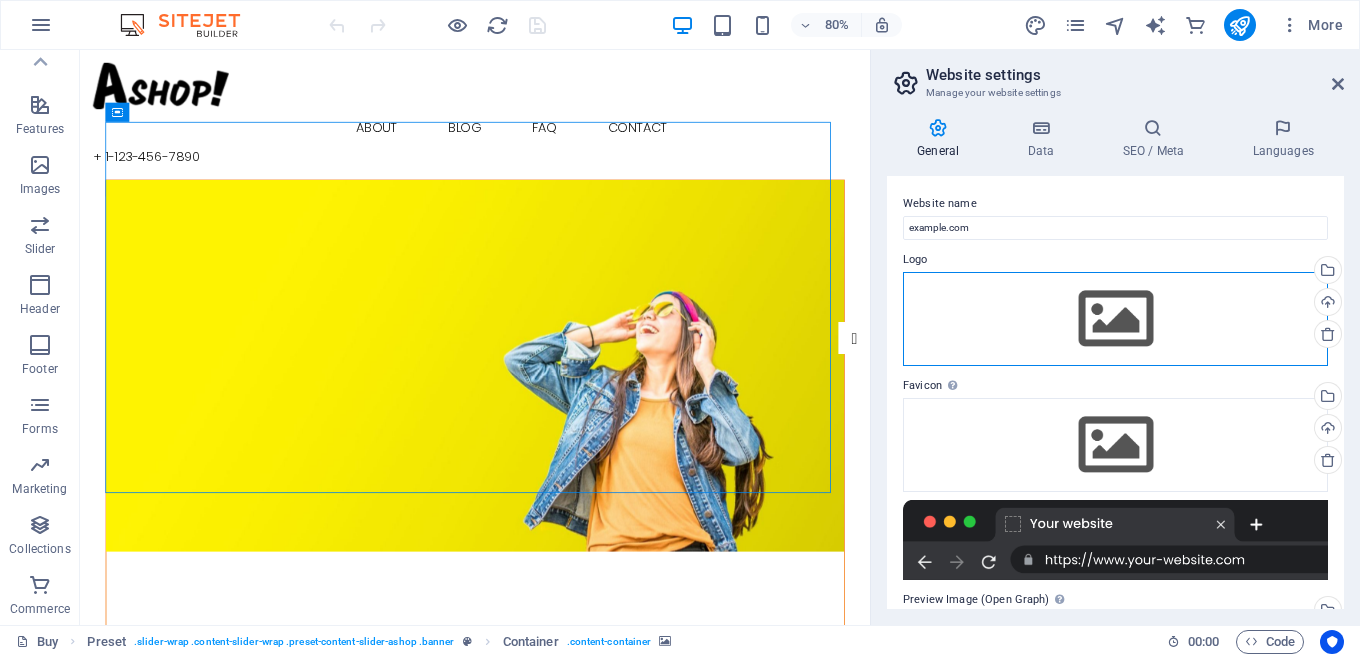 click on "Drag files here, click to choose files or select files from Files or our free stock photos & videos" at bounding box center [1115, 319] 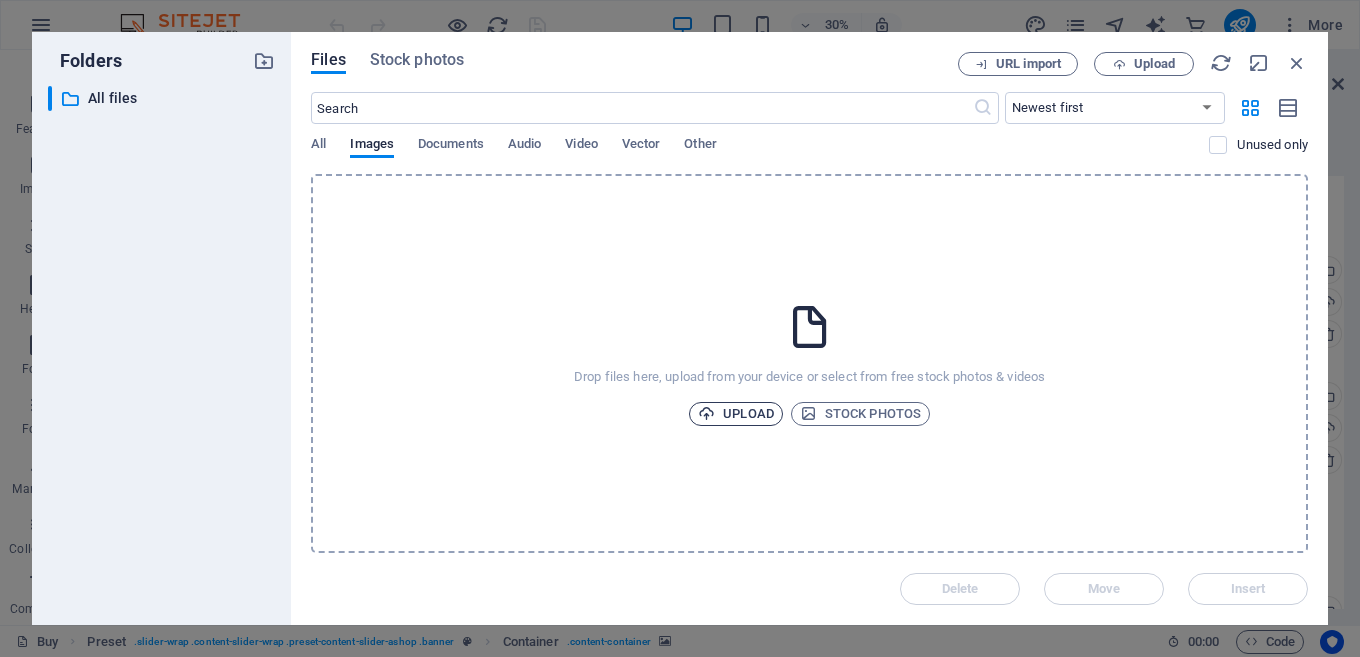click on "Upload" at bounding box center (736, 414) 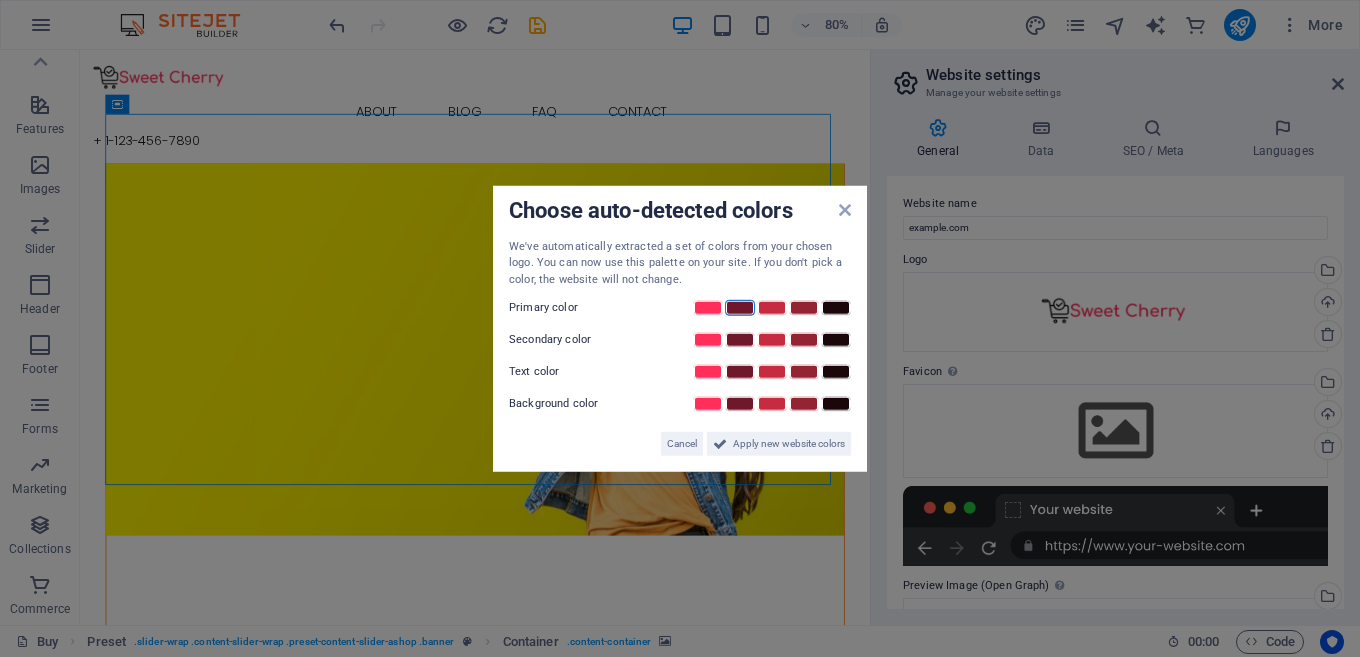 click at bounding box center [740, 308] 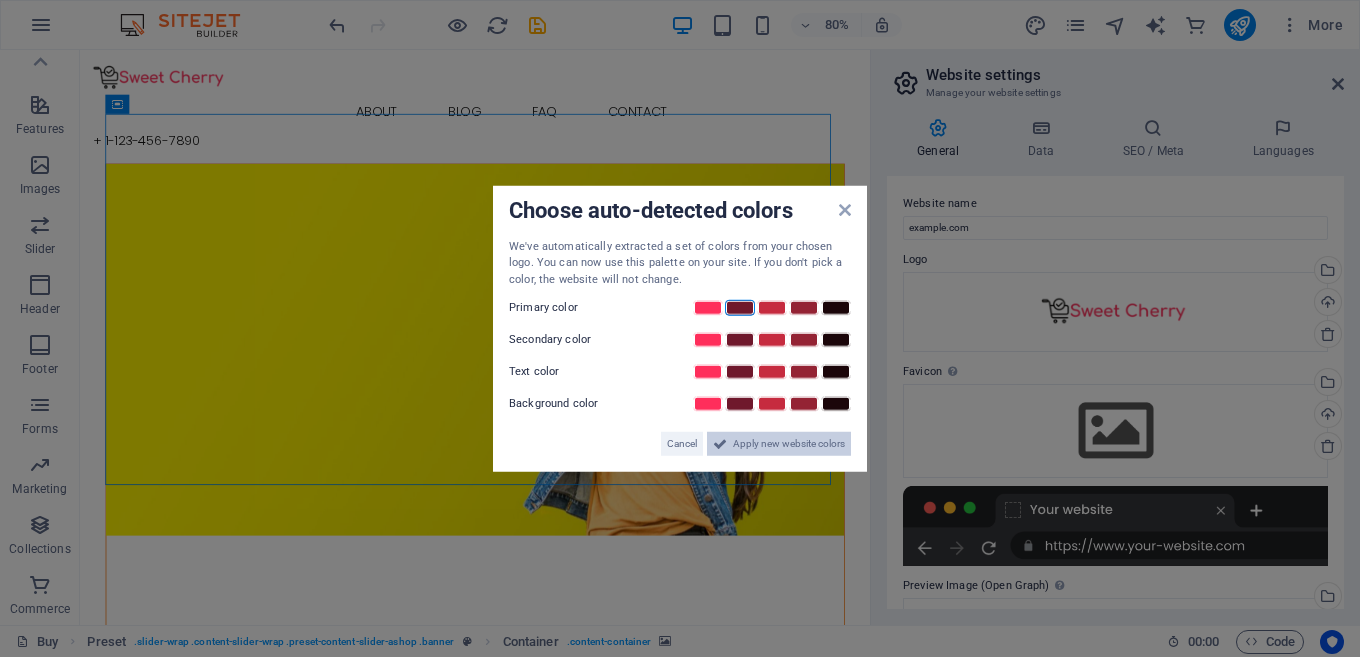 click on "Apply new website colors" at bounding box center [789, 444] 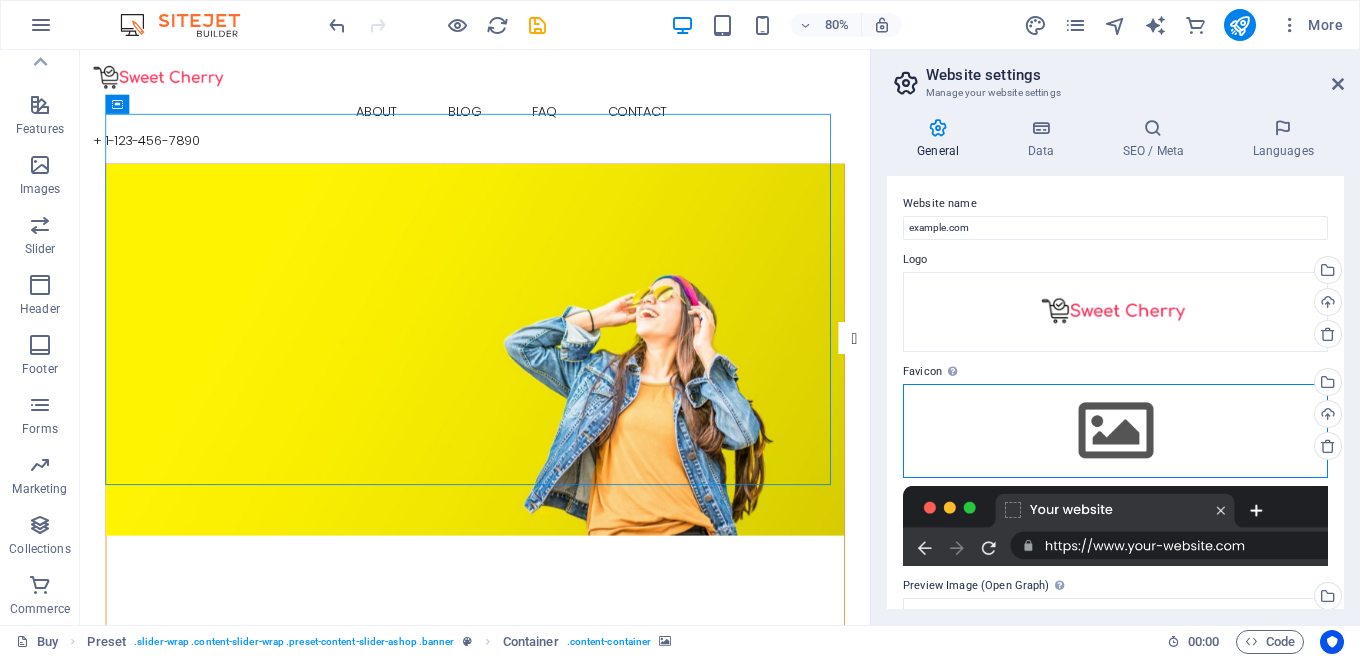 click on "Drag files here, click to choose files or select files from Files or our free stock photos & videos" at bounding box center (1115, 431) 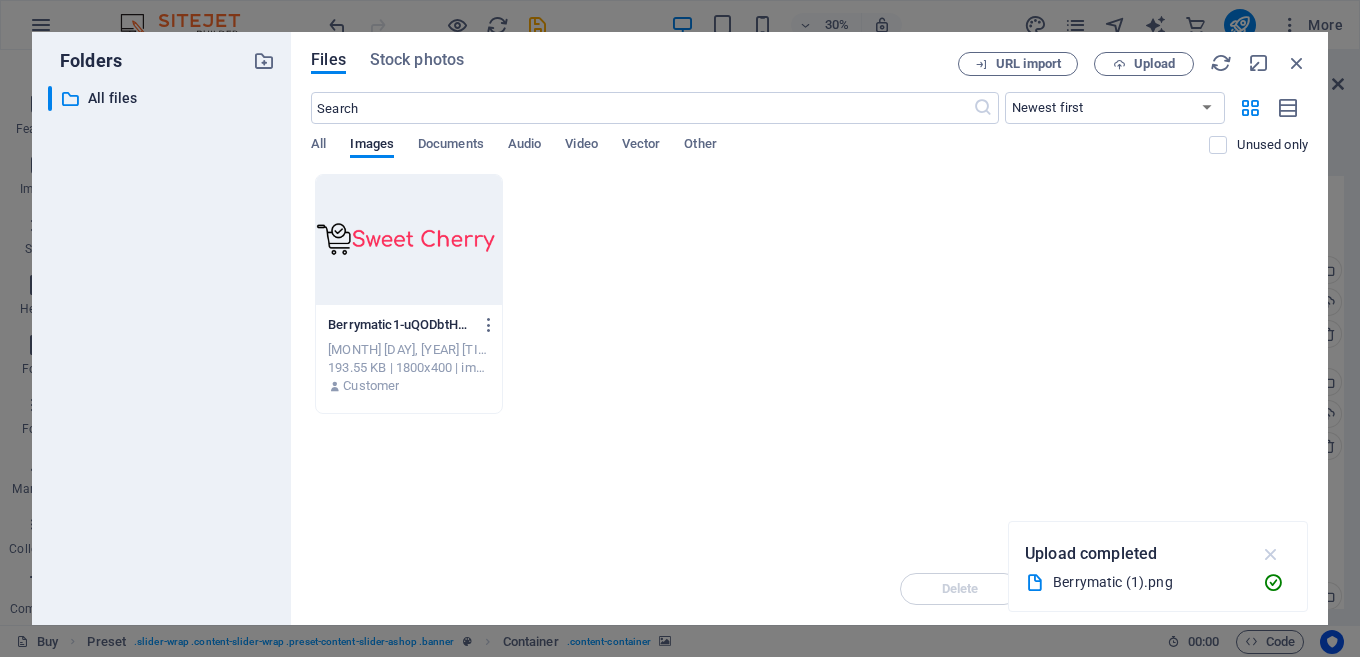 click at bounding box center (1271, 554) 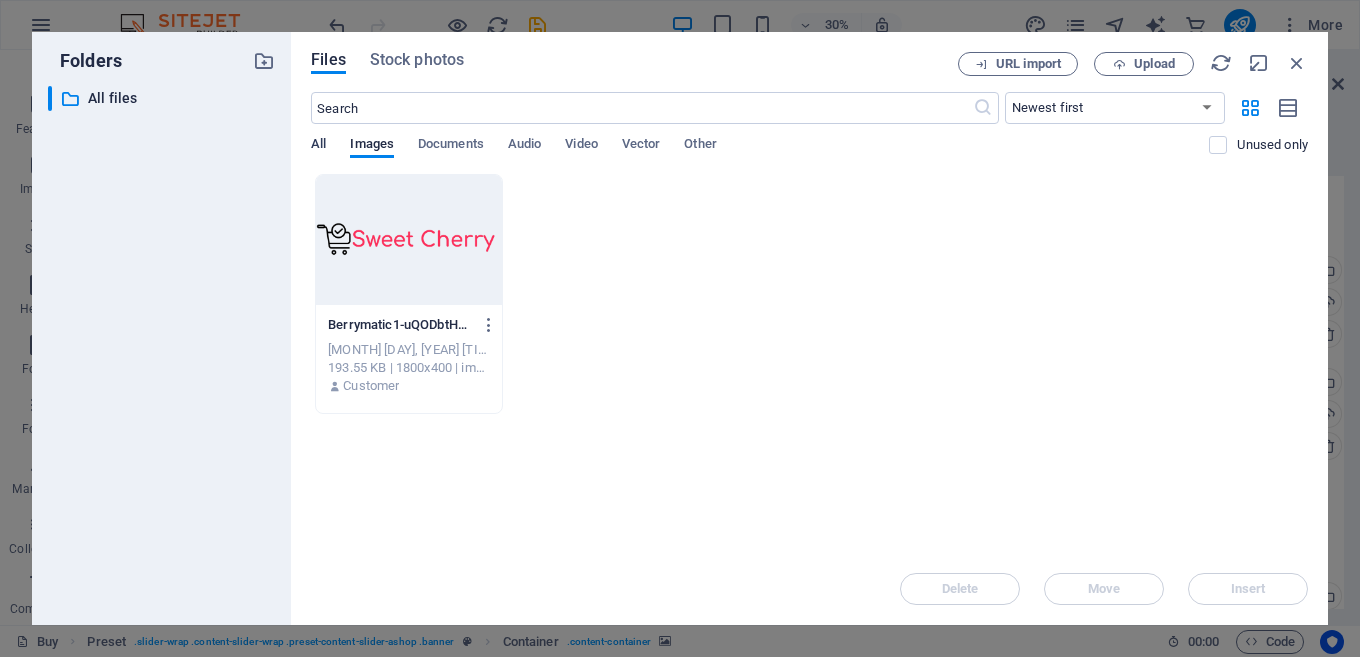 click on "All" at bounding box center (318, 146) 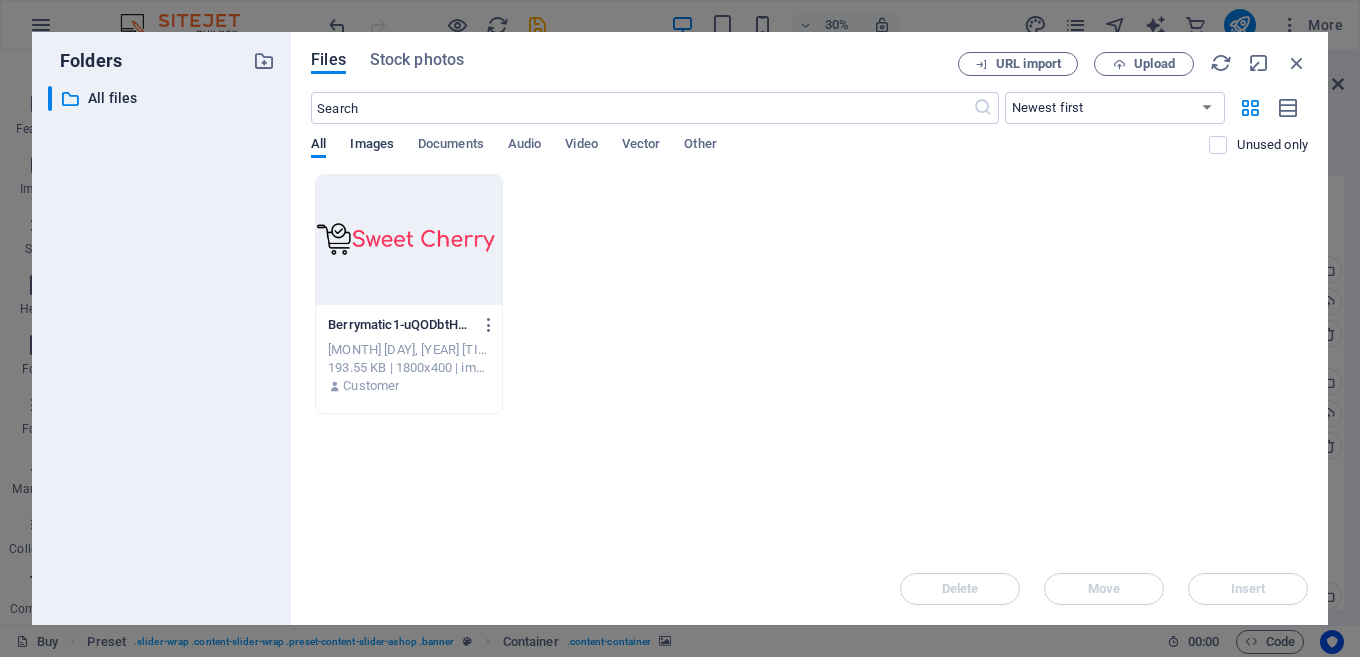 click on "Images" at bounding box center (372, 146) 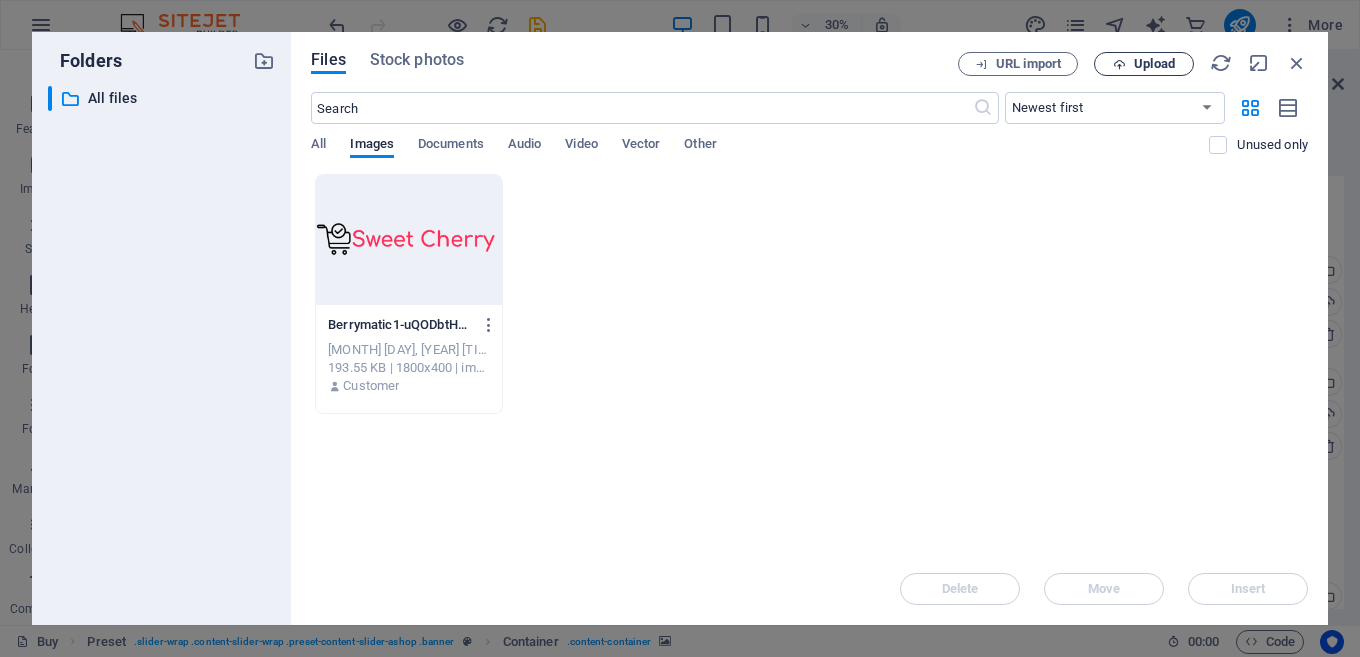 click at bounding box center [1119, 64] 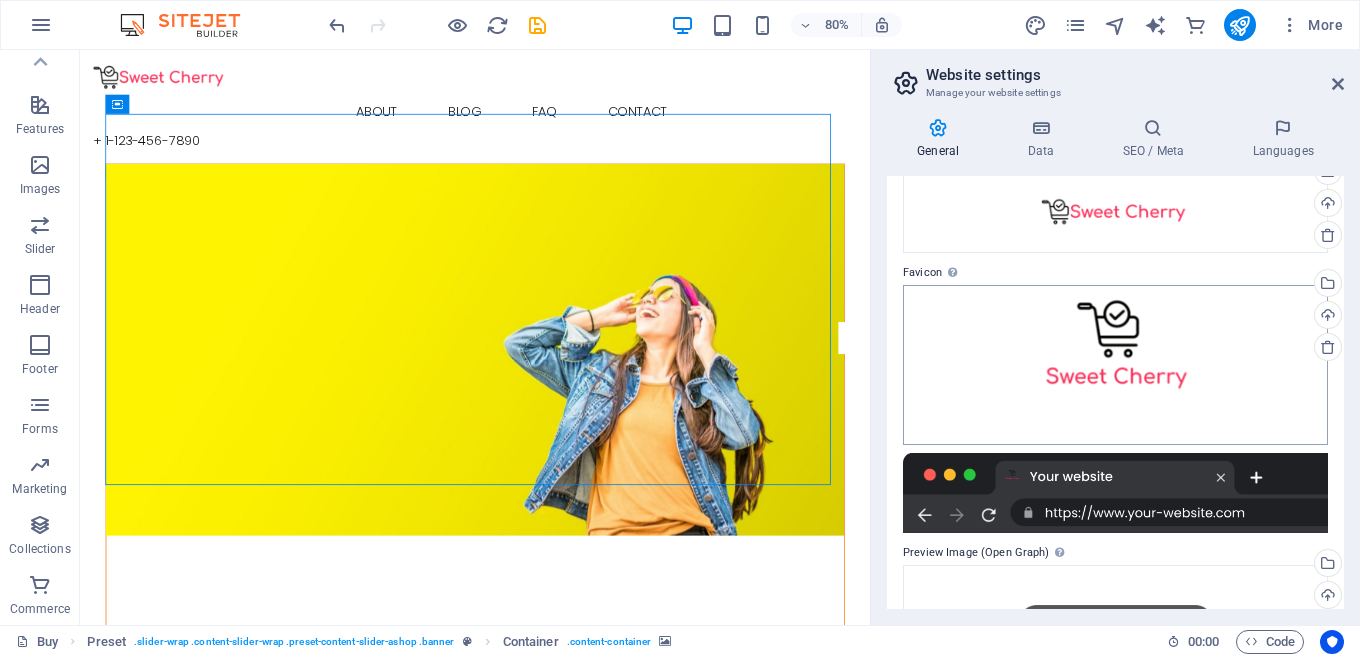 scroll, scrollTop: 0, scrollLeft: 0, axis: both 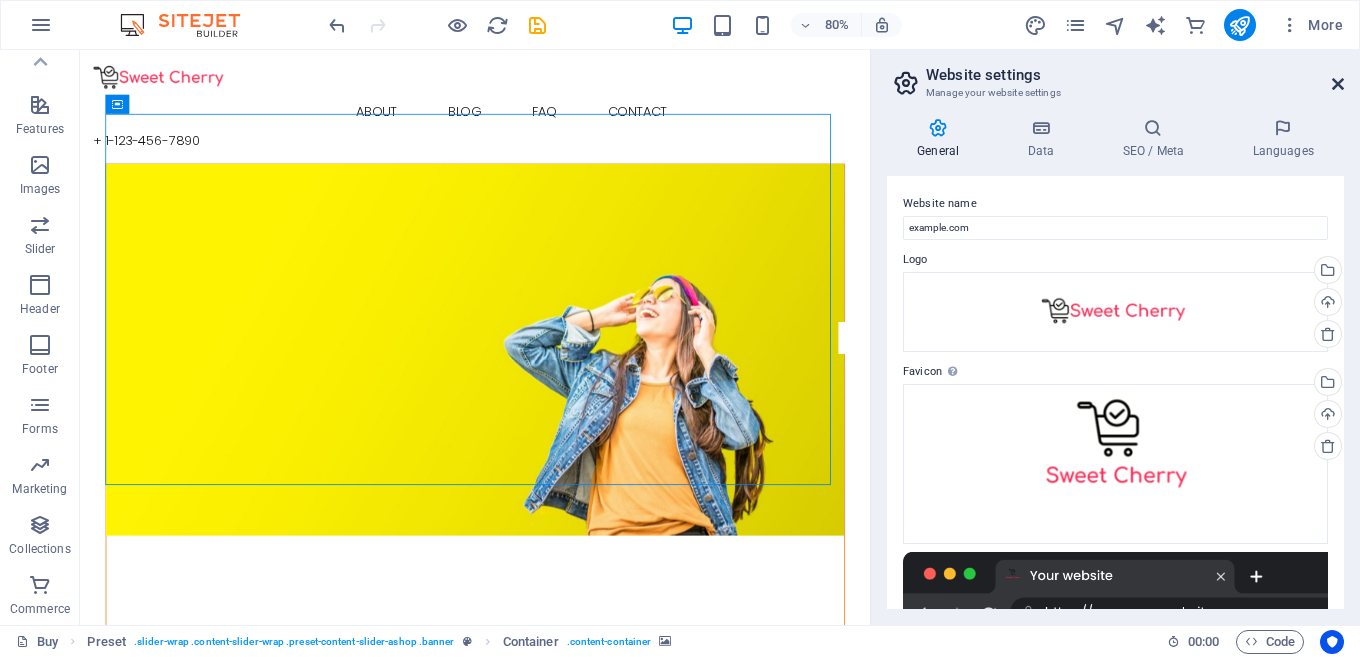 click at bounding box center (1338, 84) 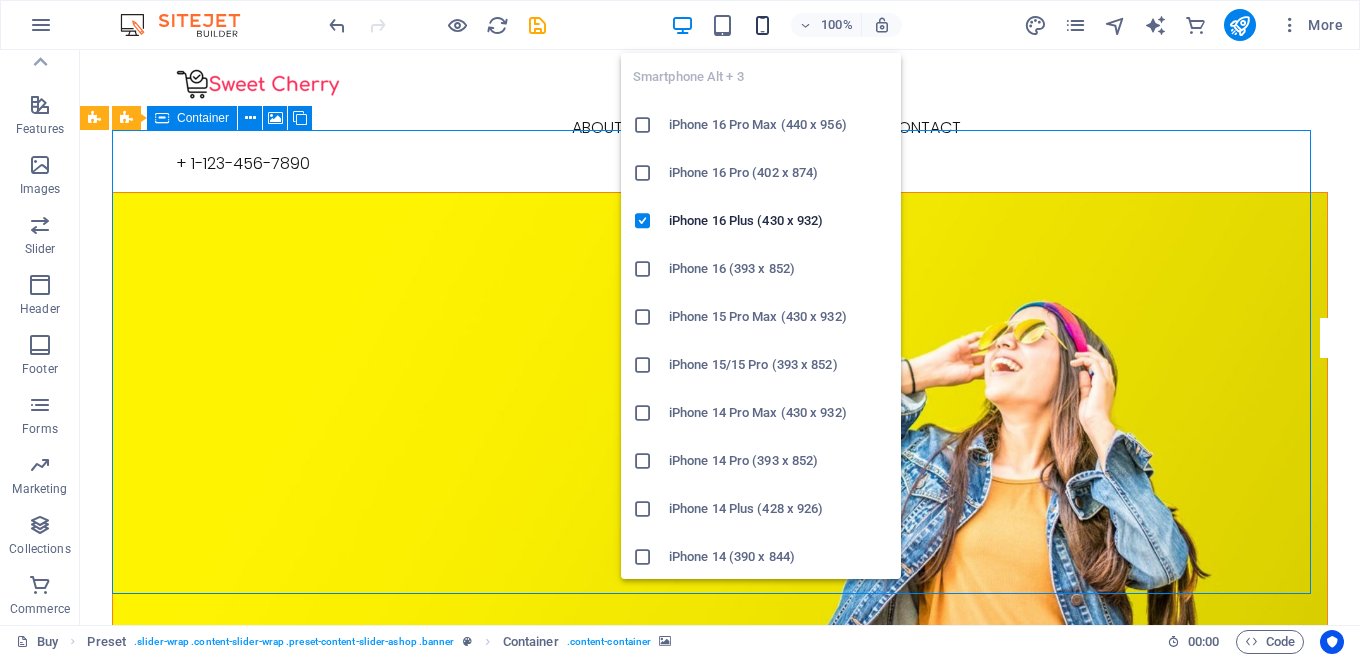 click at bounding box center [762, 25] 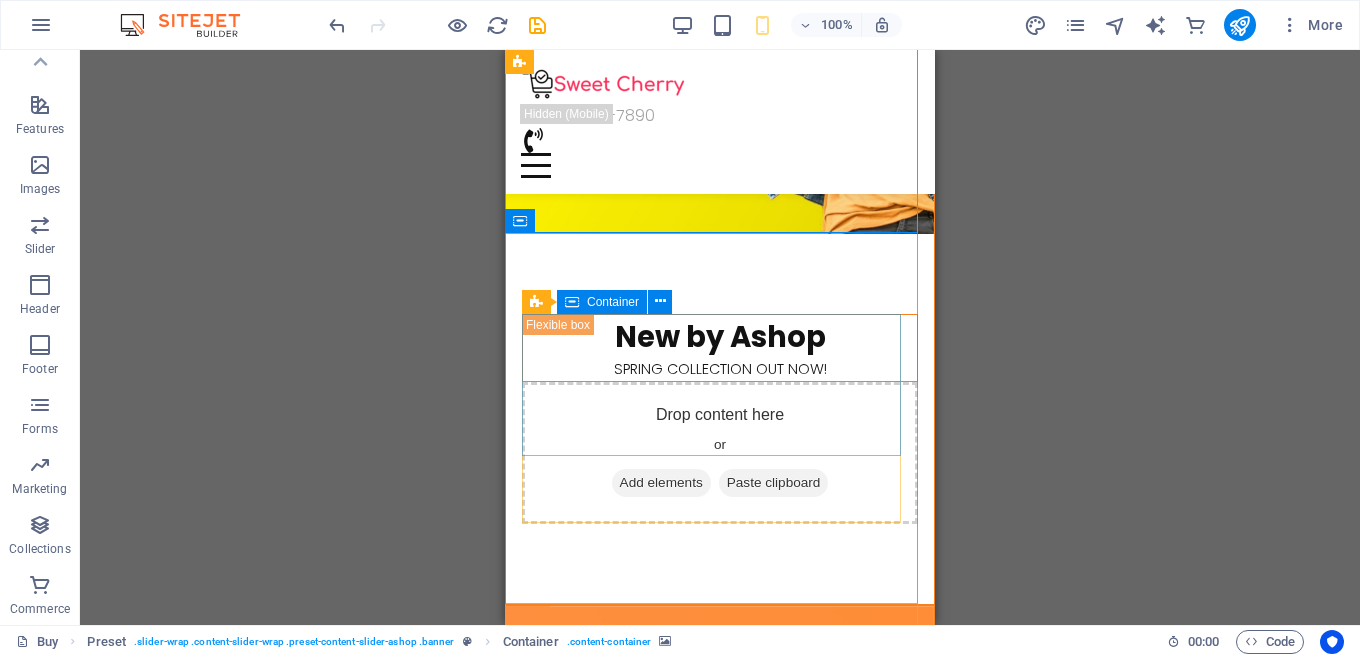 scroll, scrollTop: 0, scrollLeft: 0, axis: both 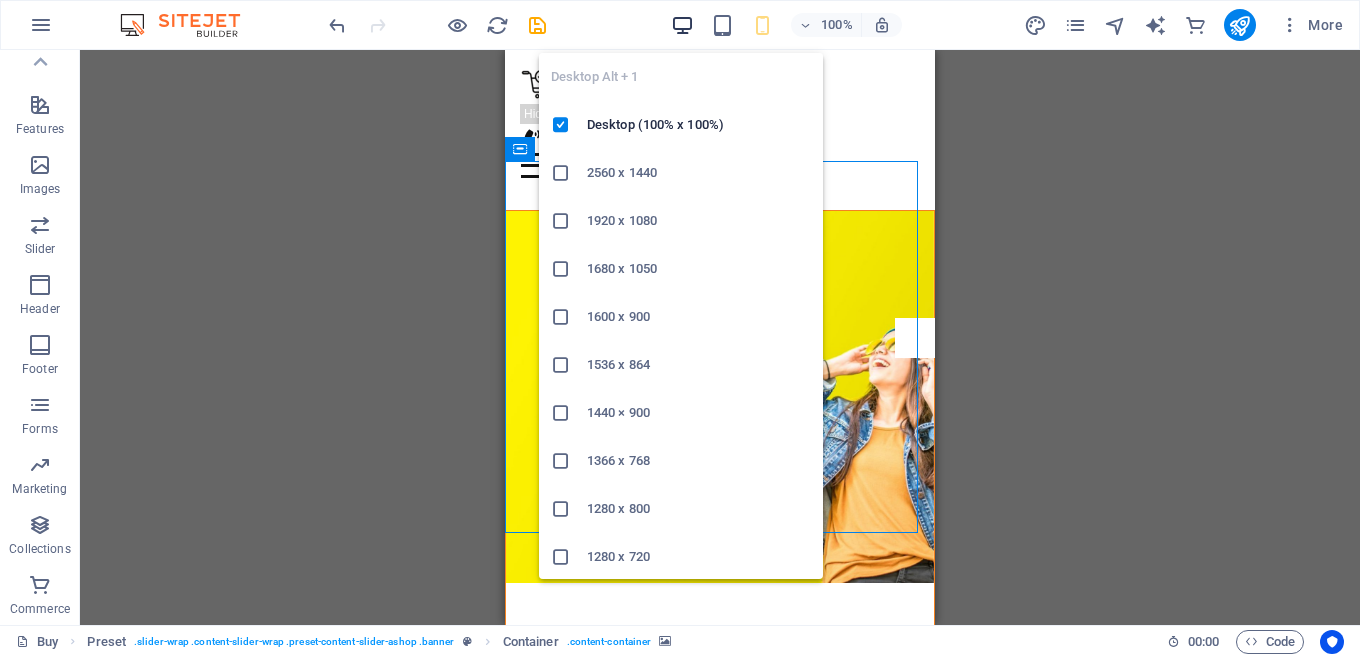 click at bounding box center [682, 25] 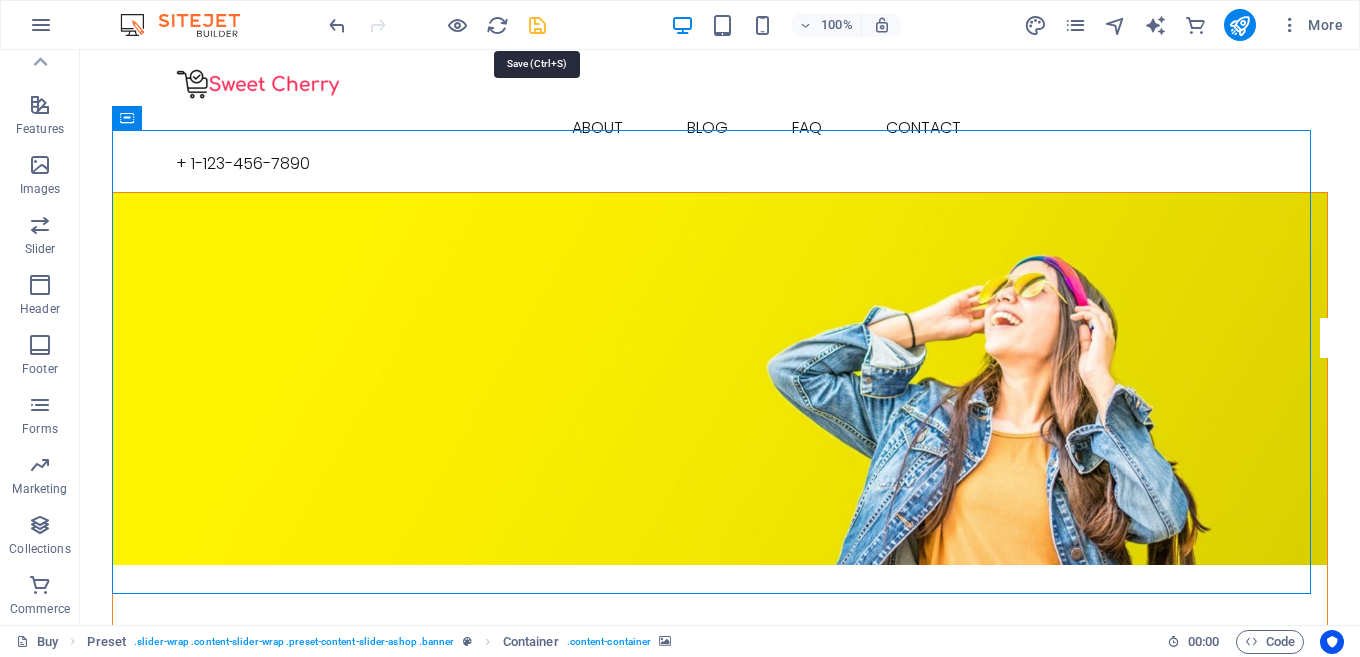 click at bounding box center [537, 25] 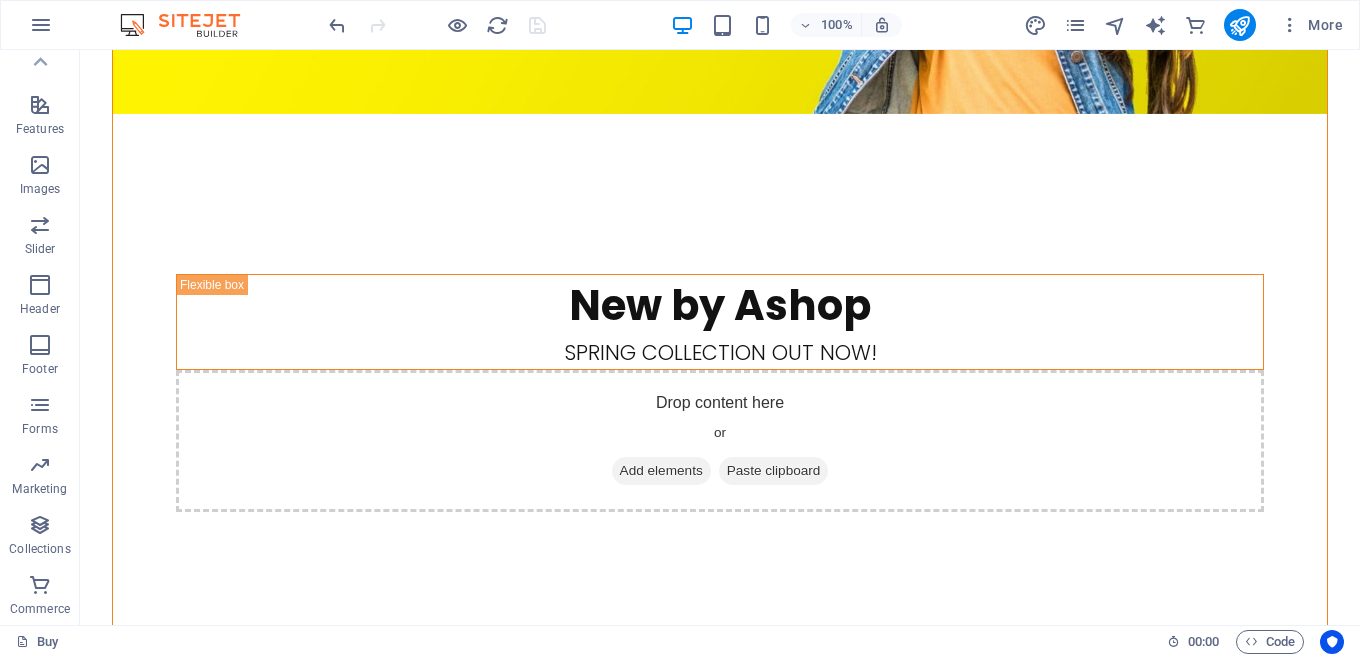 scroll, scrollTop: 0, scrollLeft: 0, axis: both 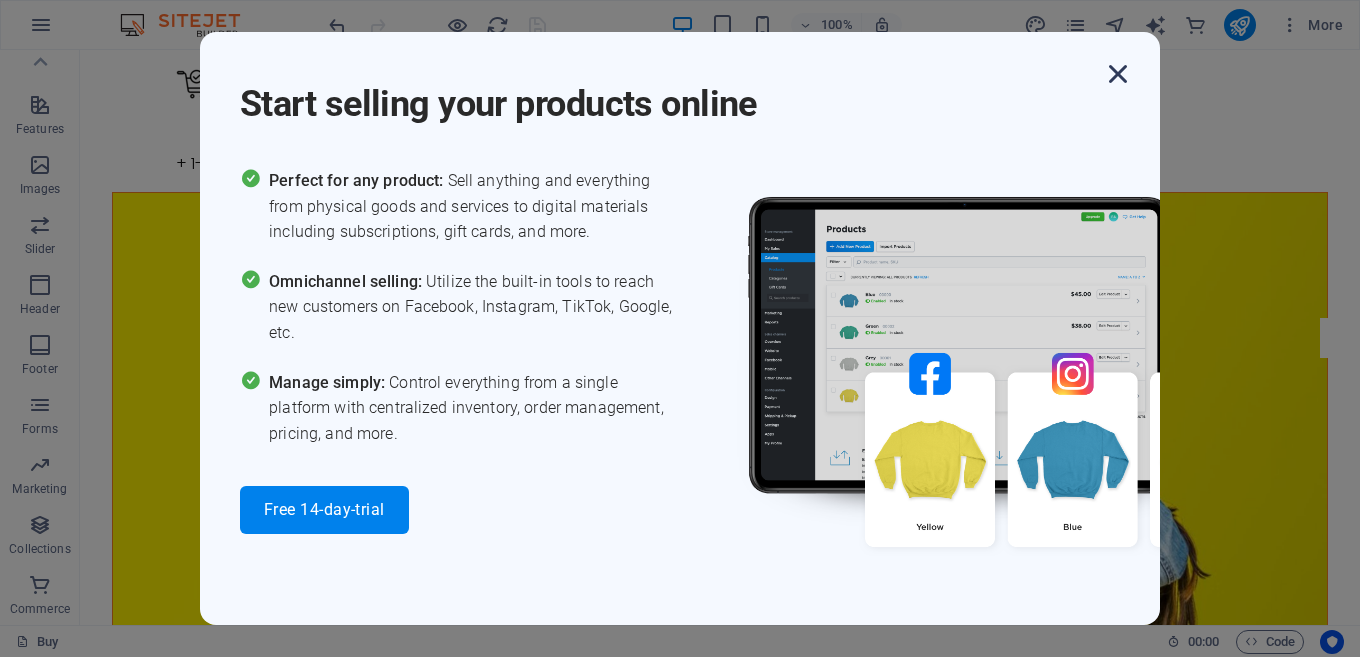 click at bounding box center [1118, 74] 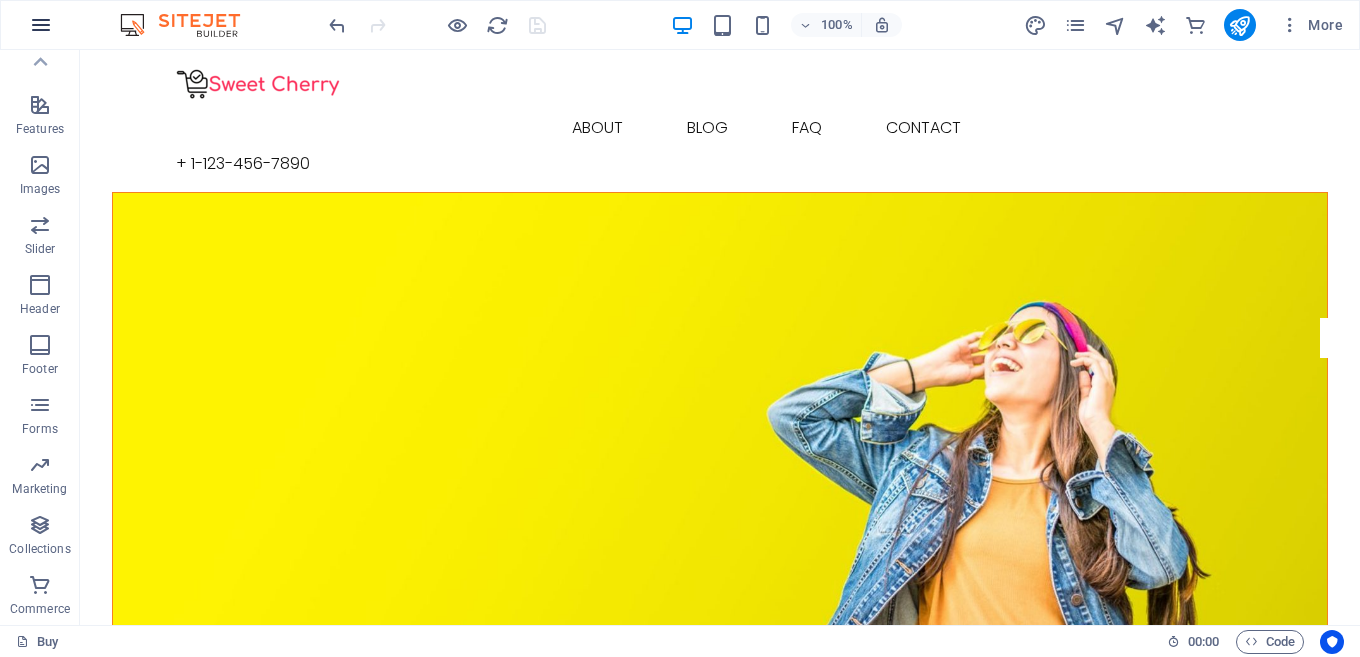 click at bounding box center (41, 25) 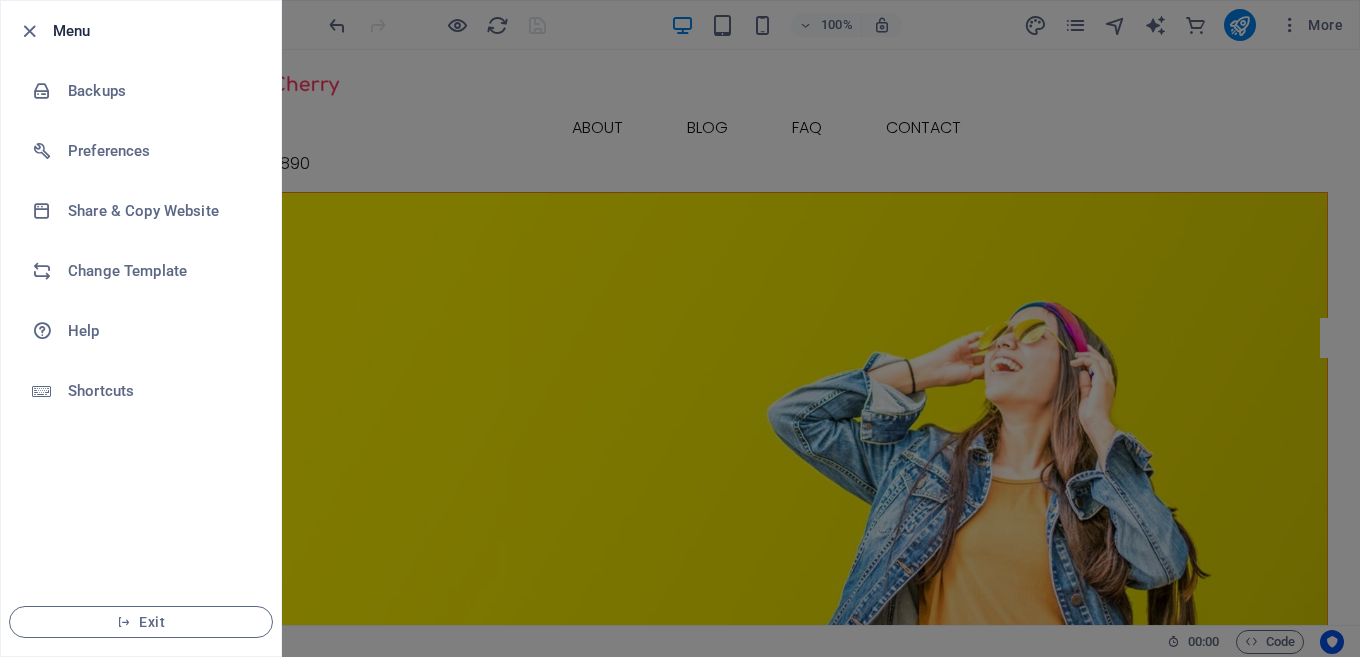 click at bounding box center [680, 328] 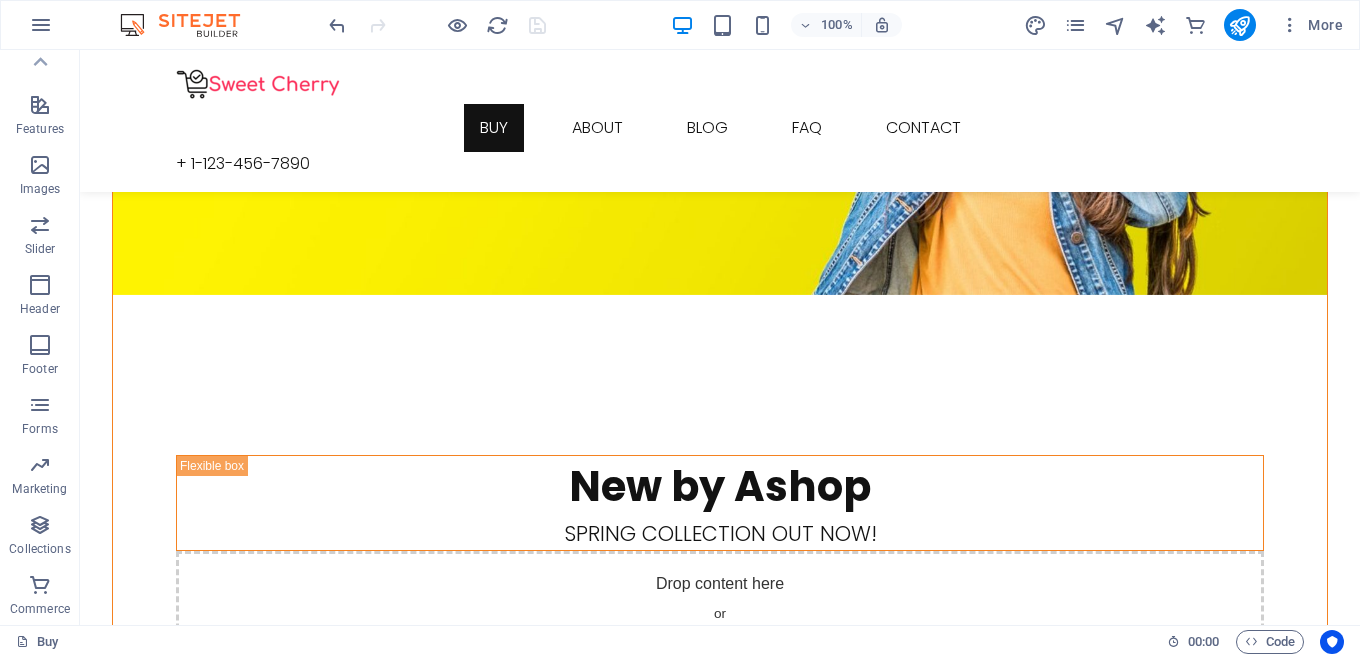 scroll, scrollTop: 400, scrollLeft: 0, axis: vertical 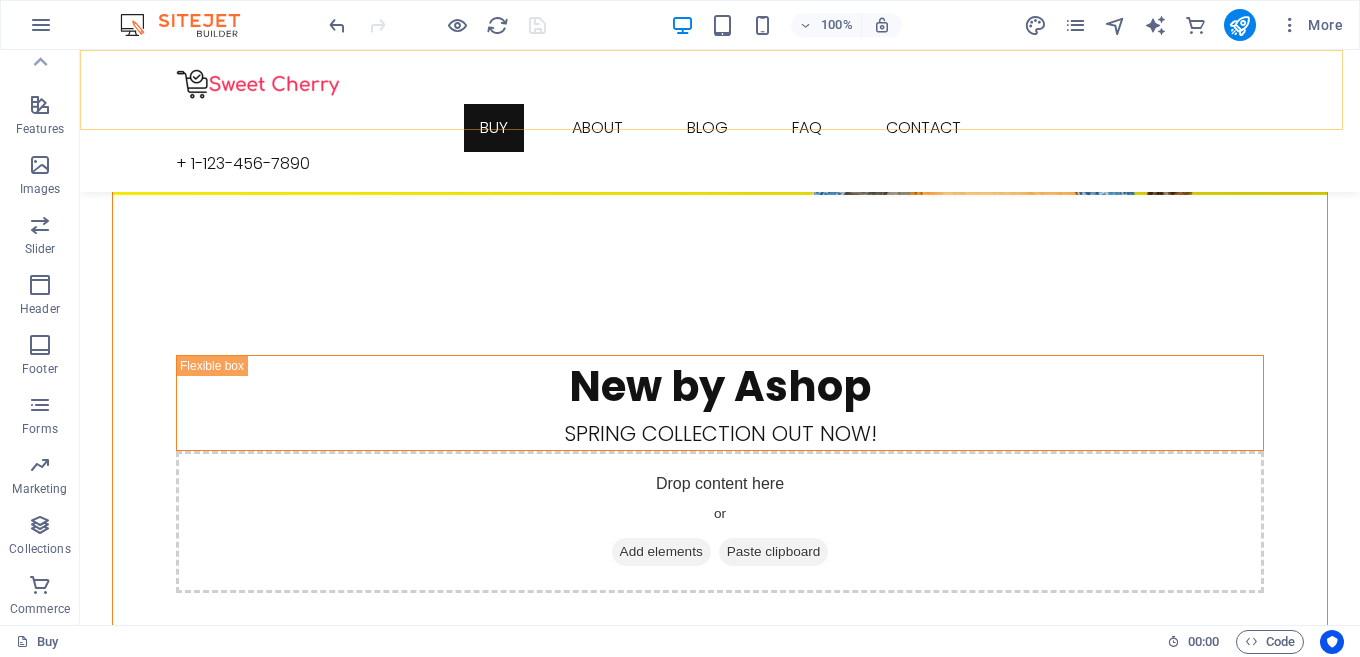 click on "Buy About Blog FAQ Contact   + 1-123-456-7890" at bounding box center [720, 121] 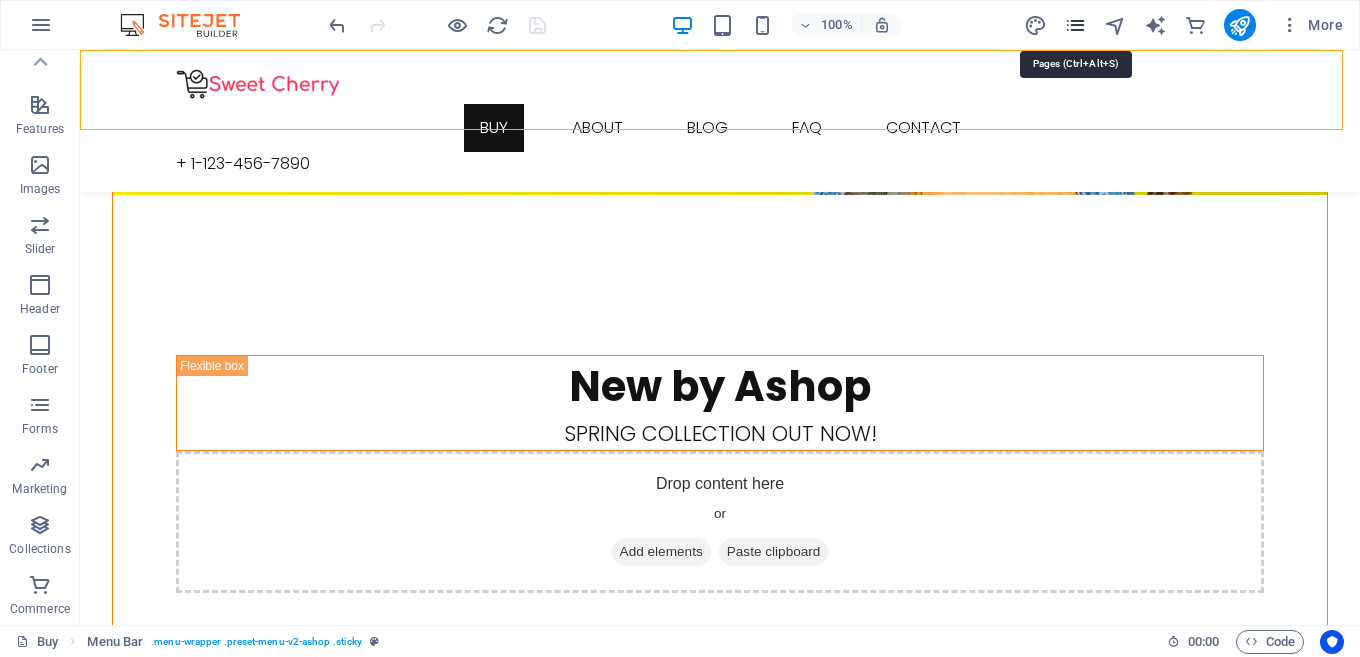 click at bounding box center (1075, 25) 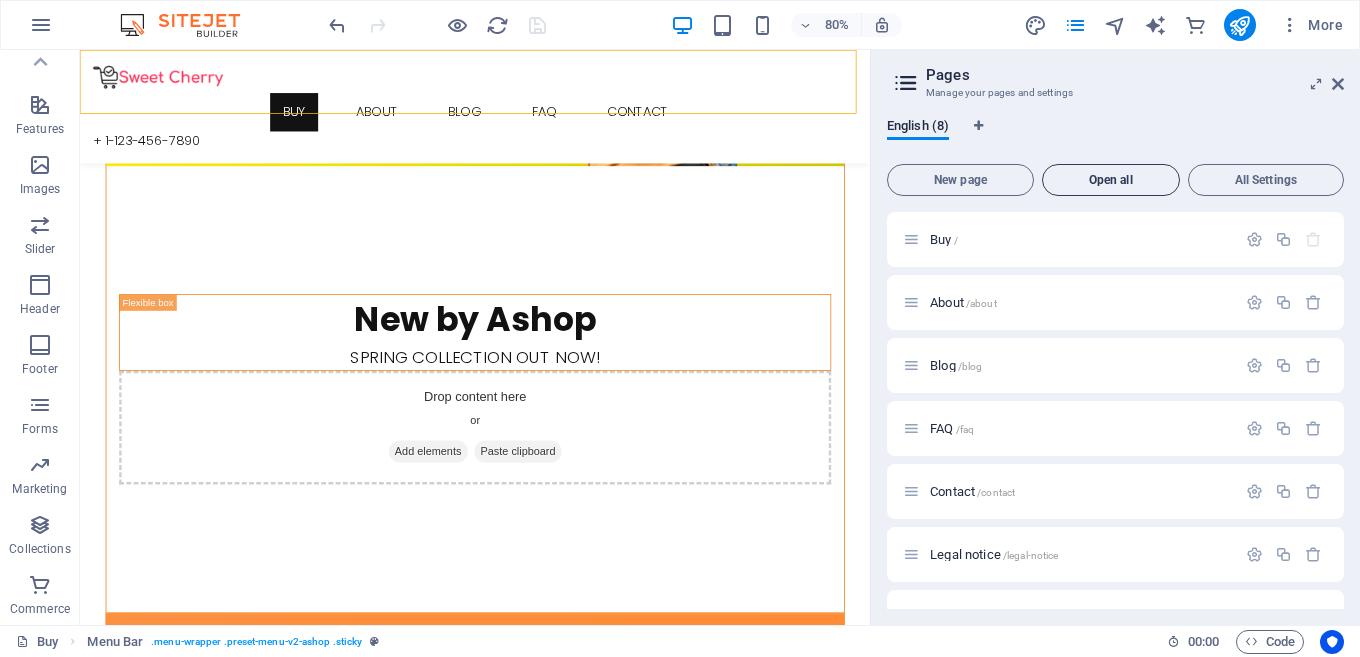 click on "Open all" at bounding box center (1111, 180) 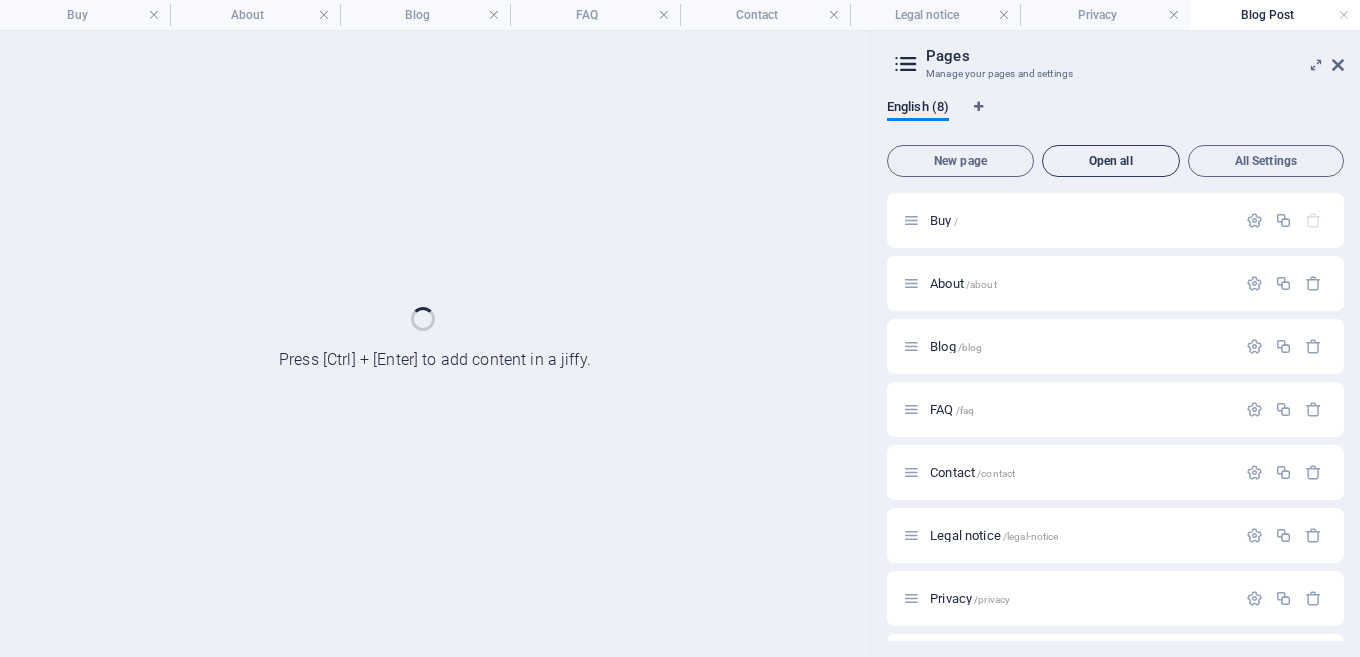 scroll, scrollTop: 0, scrollLeft: 0, axis: both 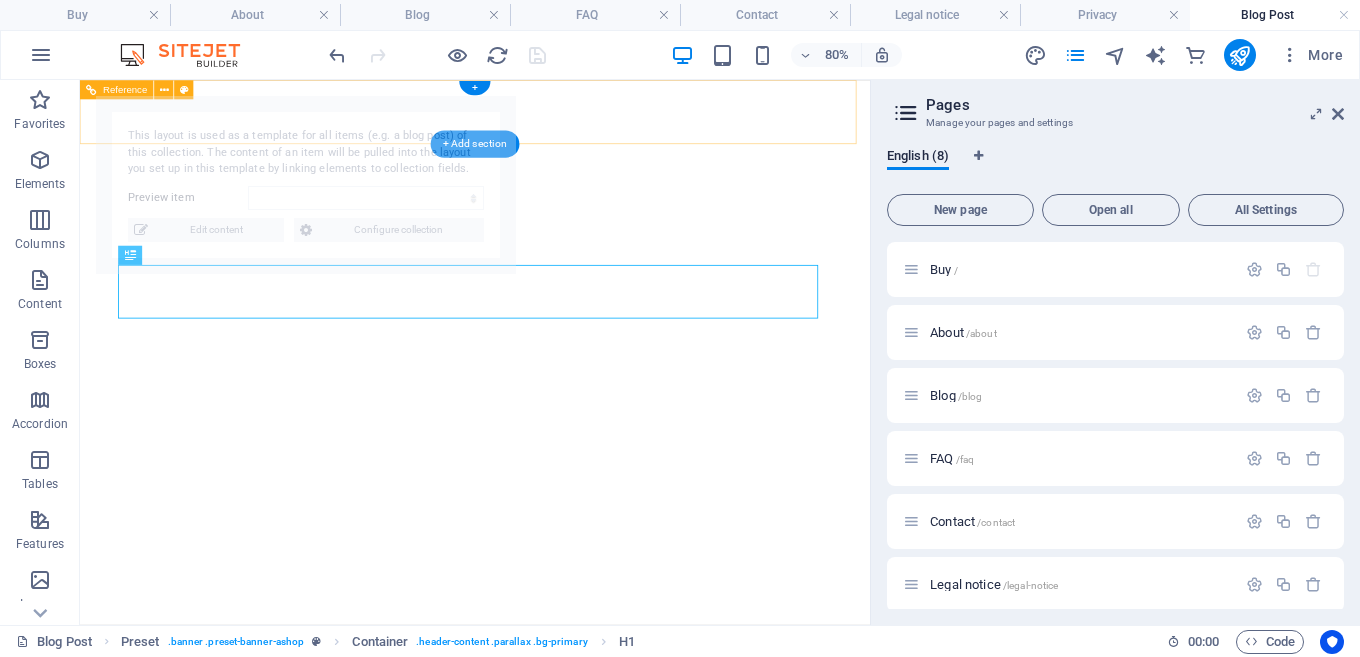 select on "689192f8c226daa58808db38" 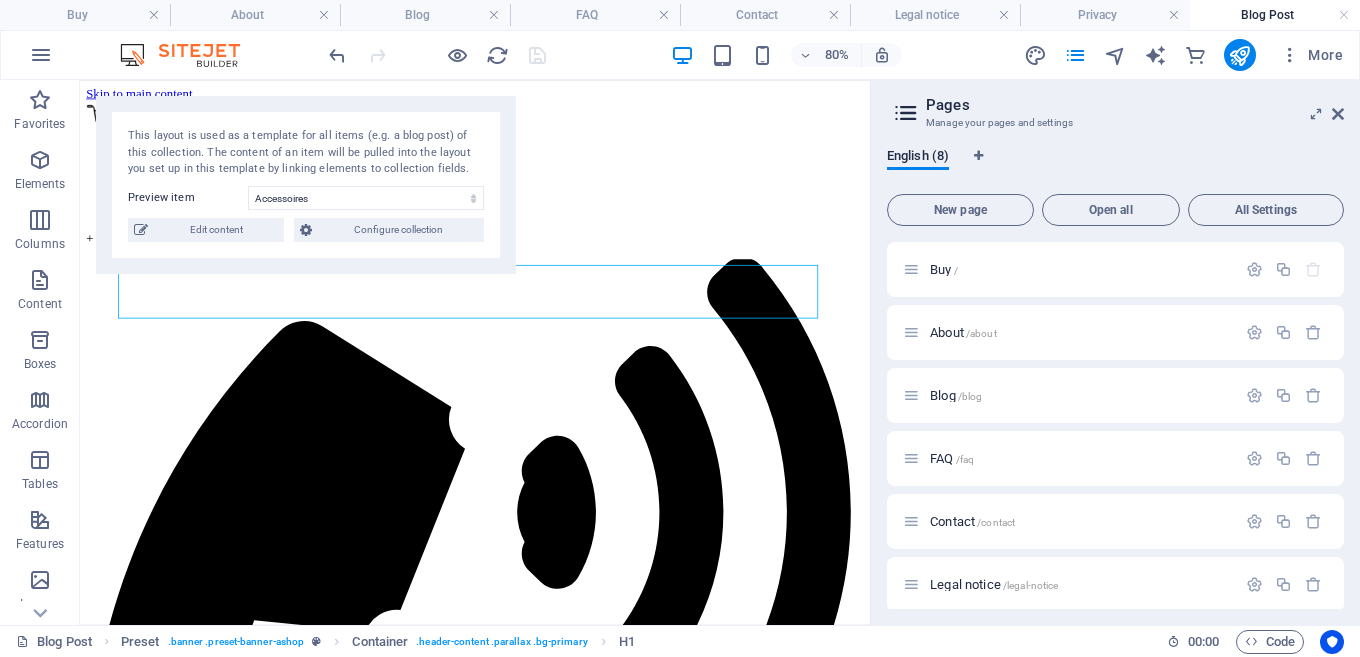 scroll, scrollTop: 0, scrollLeft: 0, axis: both 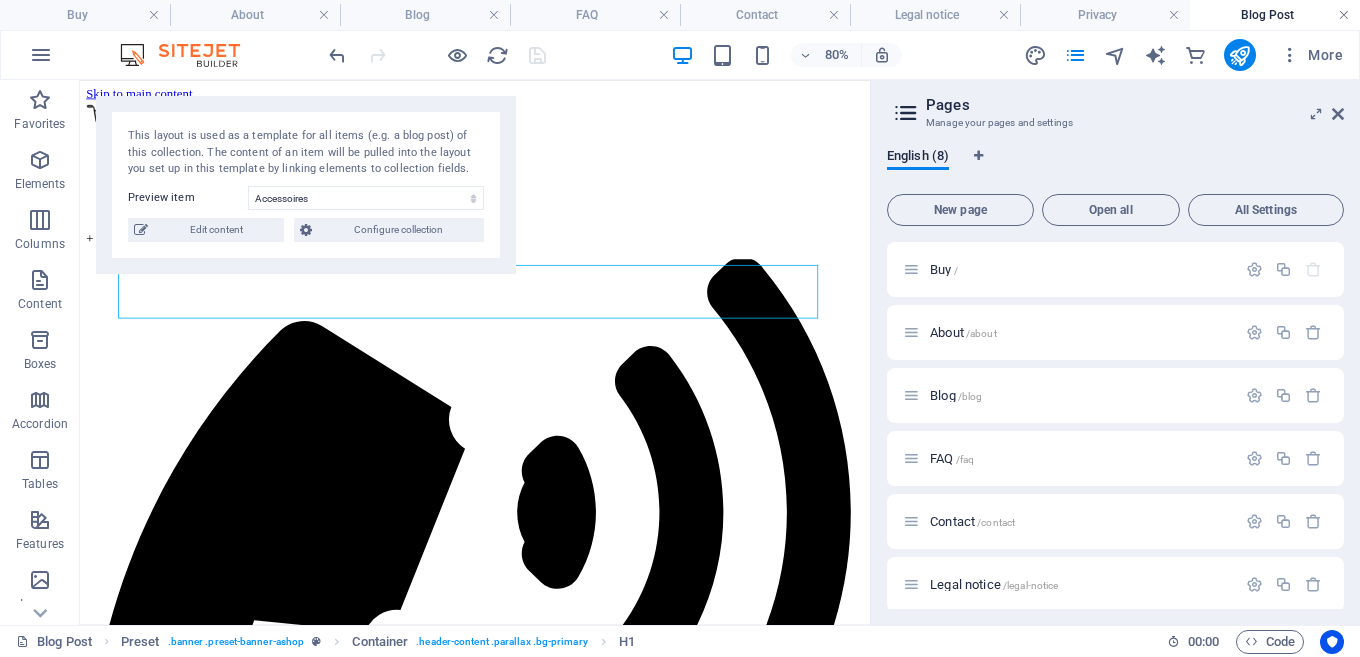 click at bounding box center (1344, 15) 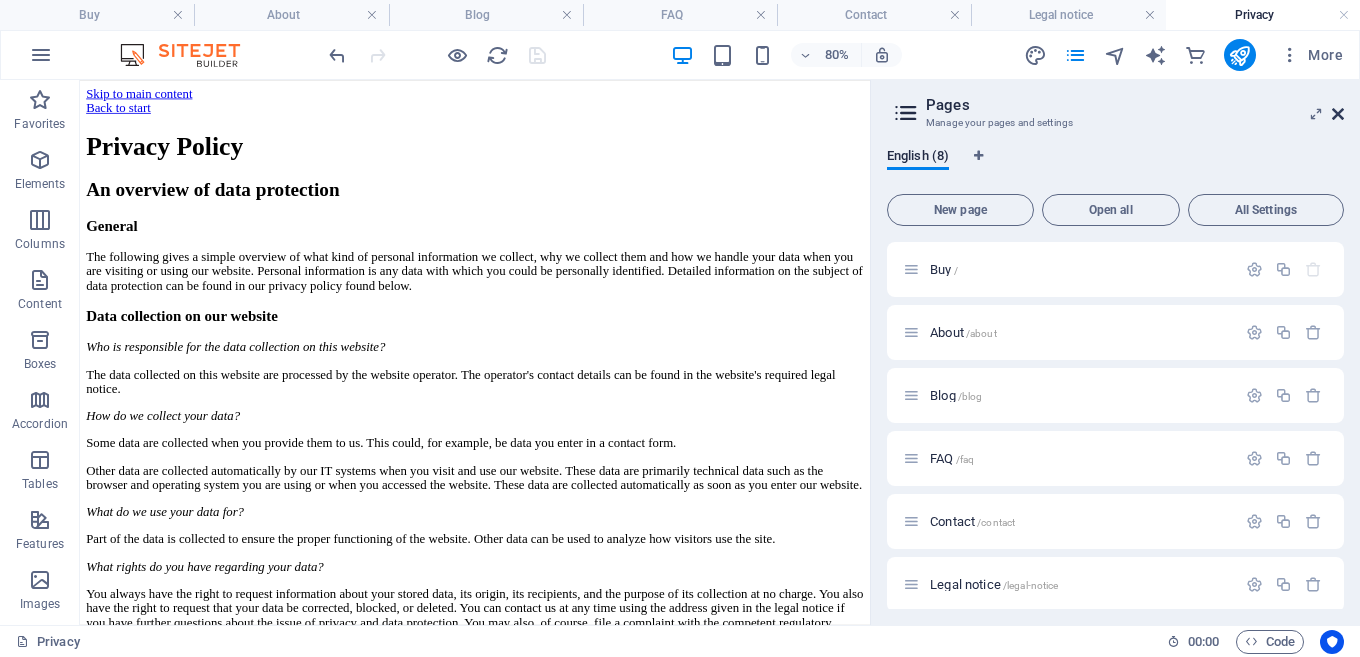 click at bounding box center (1338, 114) 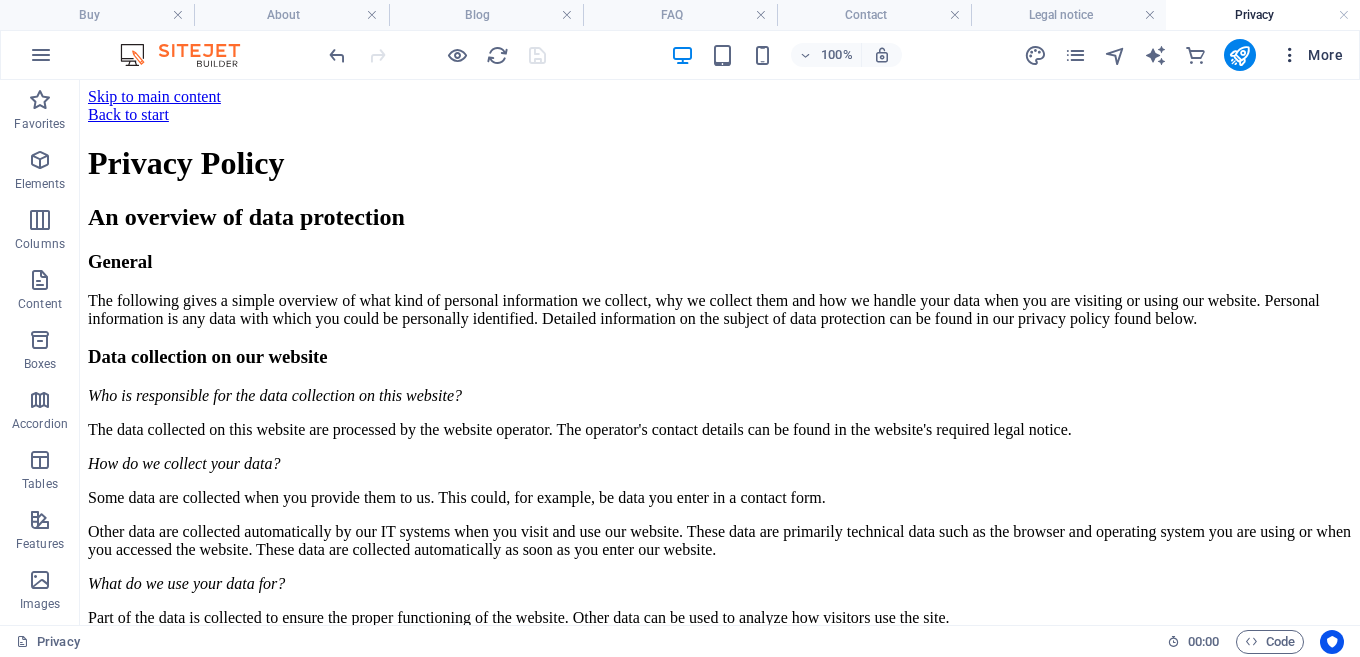 click at bounding box center (1290, 55) 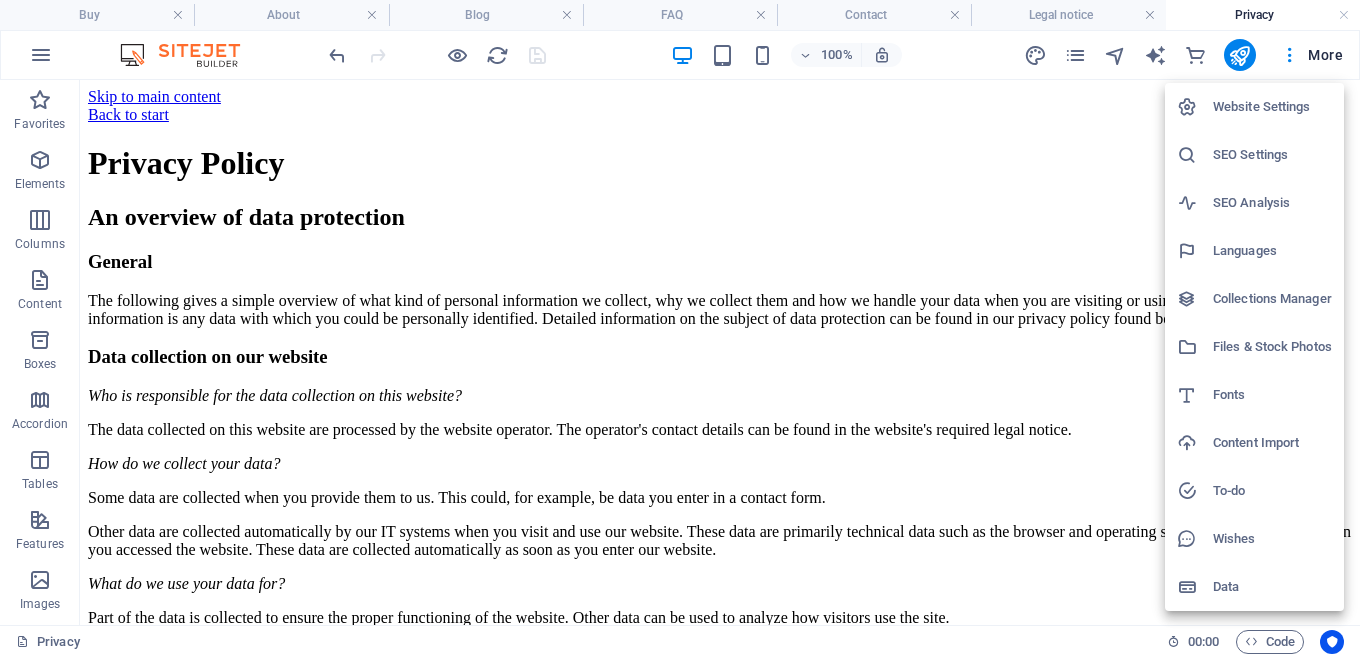 click on "Website Settings" at bounding box center [1272, 107] 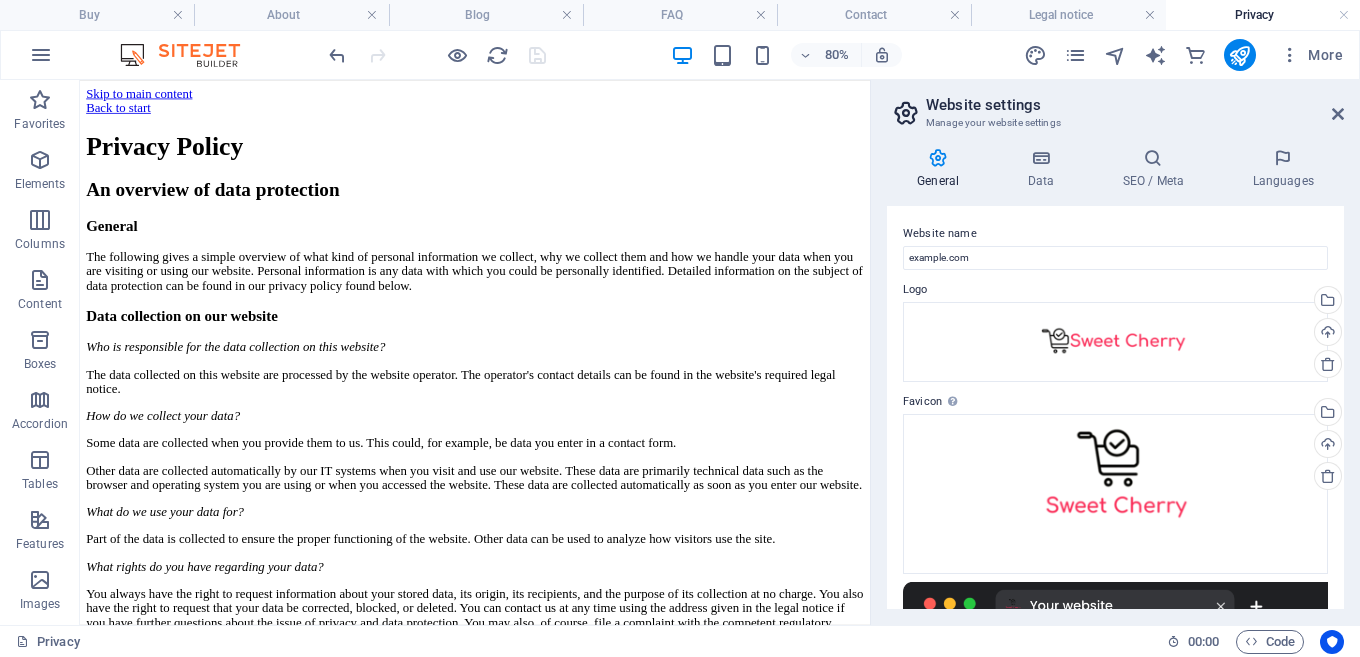 scroll, scrollTop: 300, scrollLeft: 0, axis: vertical 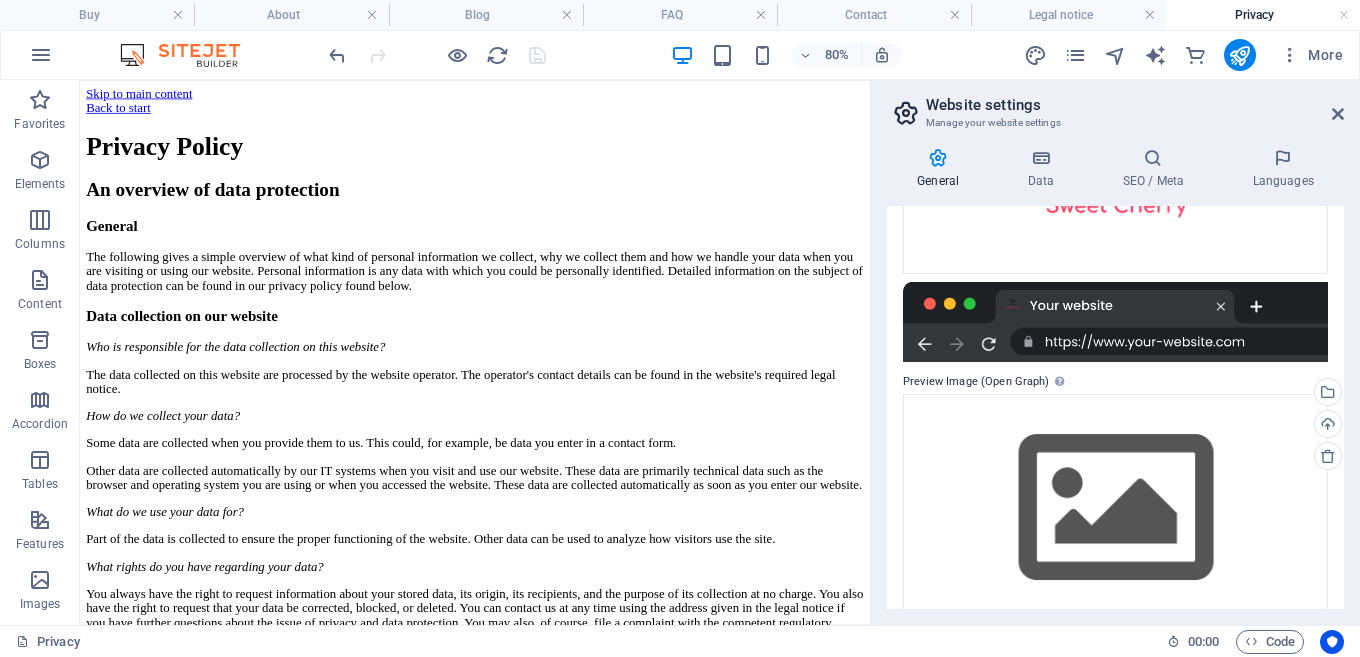 click at bounding box center [1115, 322] 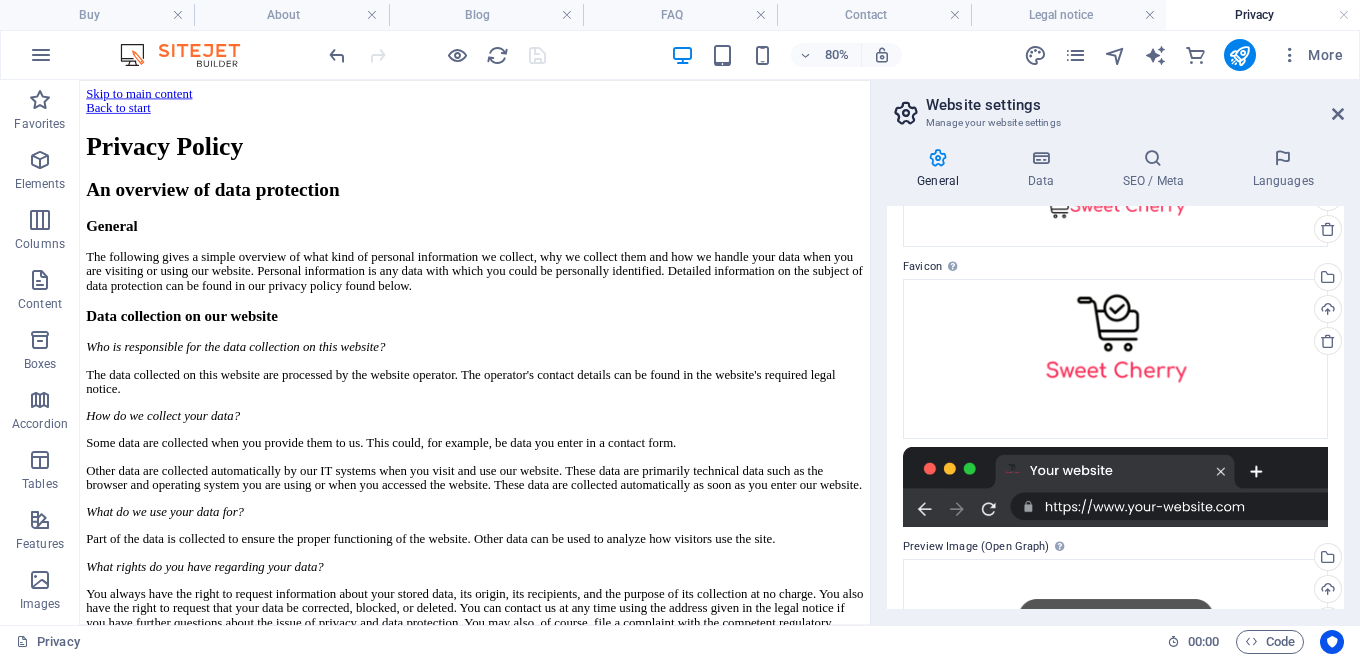 scroll, scrollTop: 0, scrollLeft: 0, axis: both 